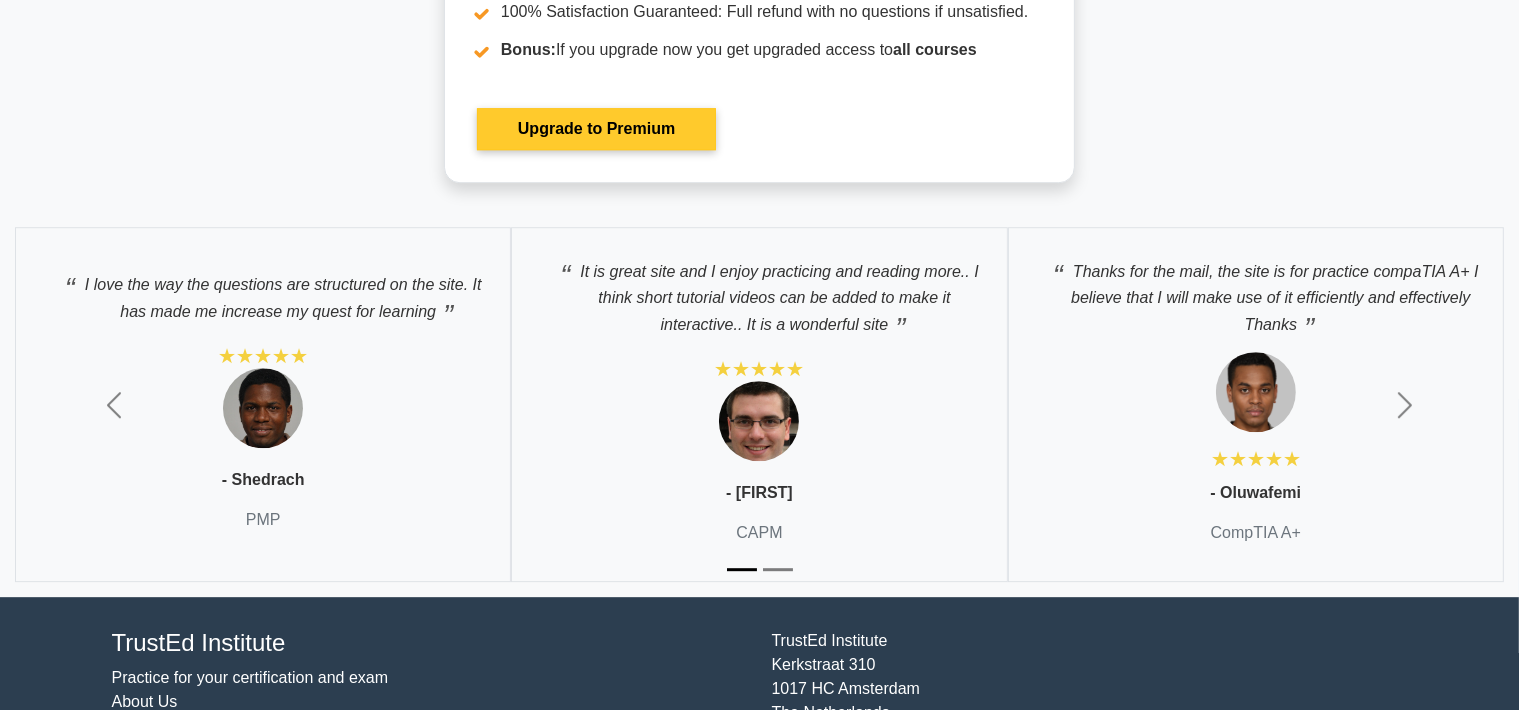 scroll, scrollTop: 5702, scrollLeft: 0, axis: vertical 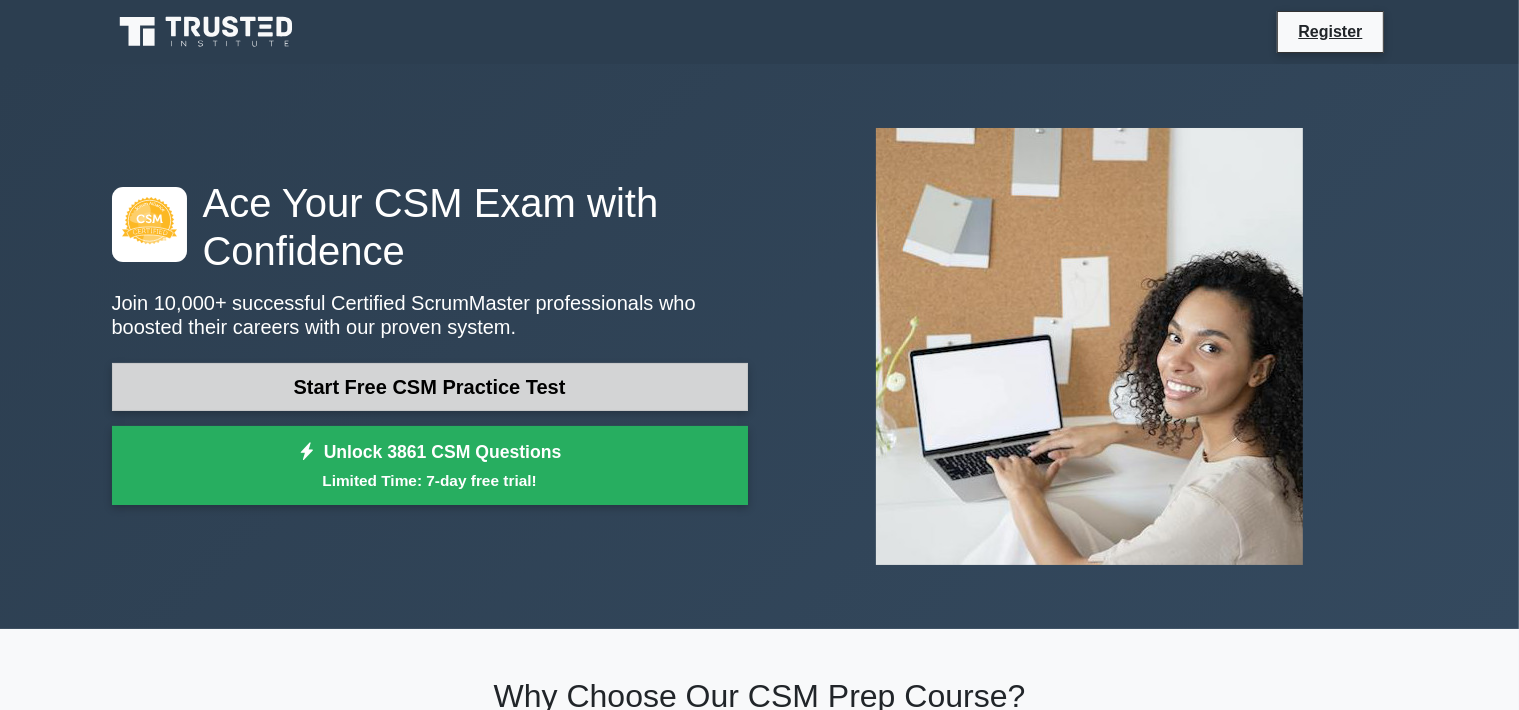 click on "Start Free CSM Practice Test" at bounding box center (430, 387) 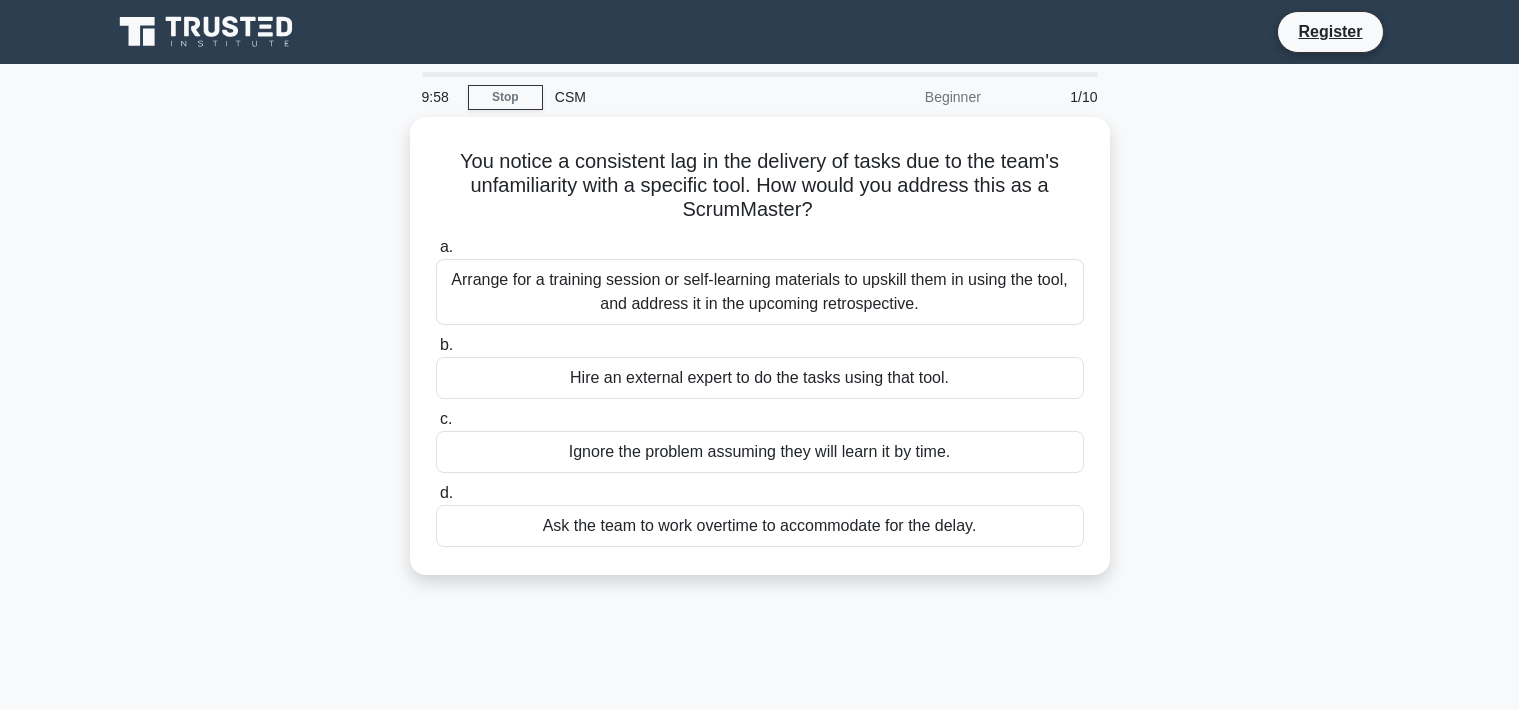 scroll, scrollTop: 0, scrollLeft: 0, axis: both 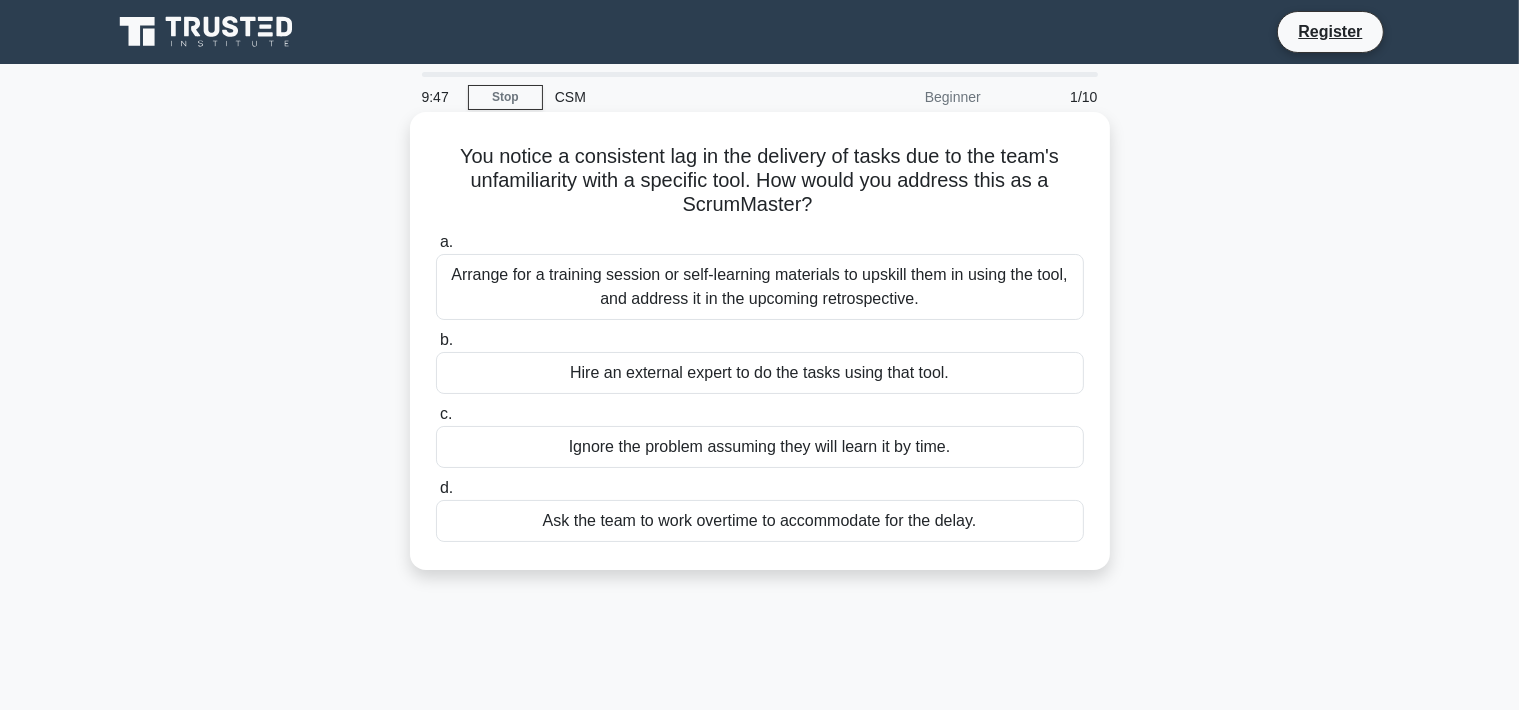 click on "Arrange for a training session or self-learning materials to upskill them in using the tool, and address it in the upcoming retrospective." at bounding box center [760, 287] 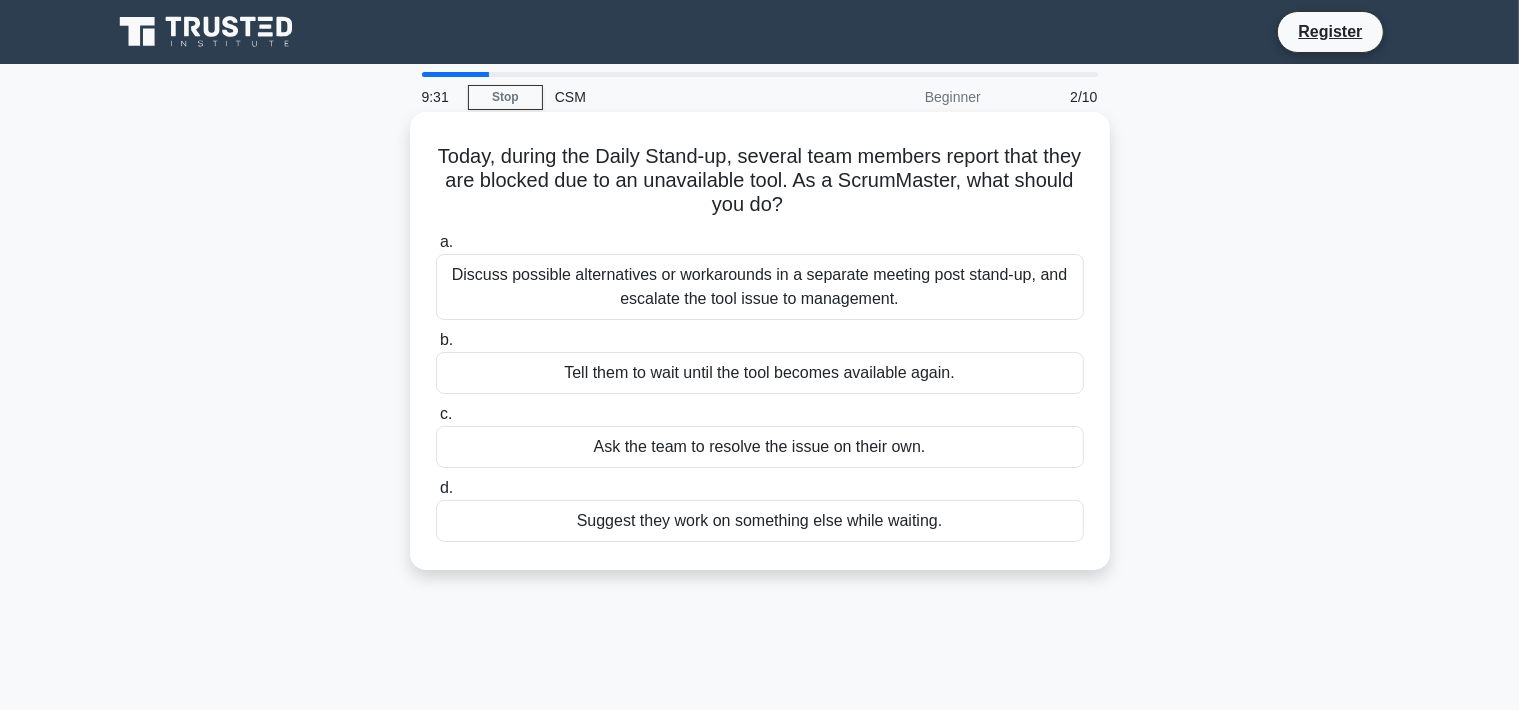 click on "Discuss possible alternatives or workarounds in a separate meeting post stand-up, and escalate the tool issue to management." at bounding box center (760, 287) 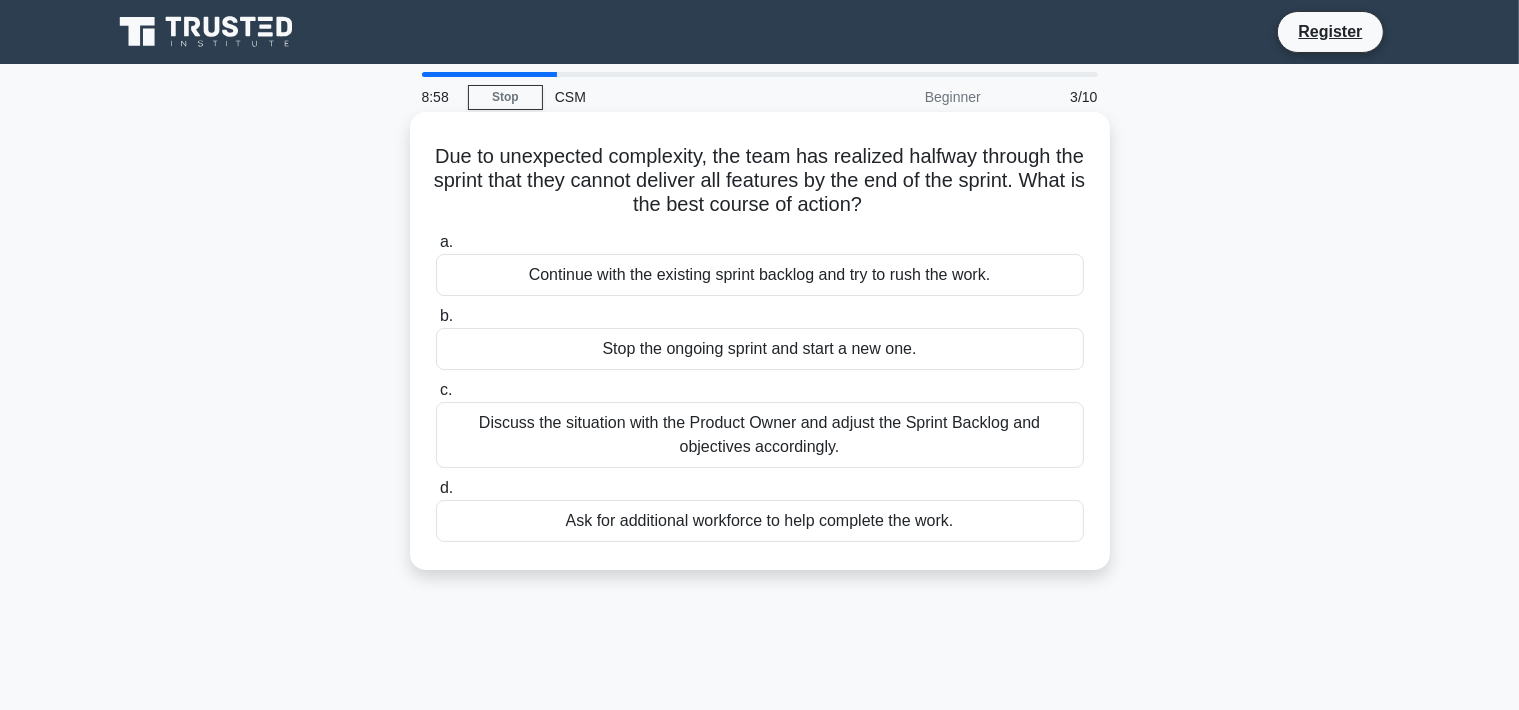 click on "Discuss the situation with the Product Owner and adjust the Sprint Backlog and objectives accordingly." at bounding box center (760, 435) 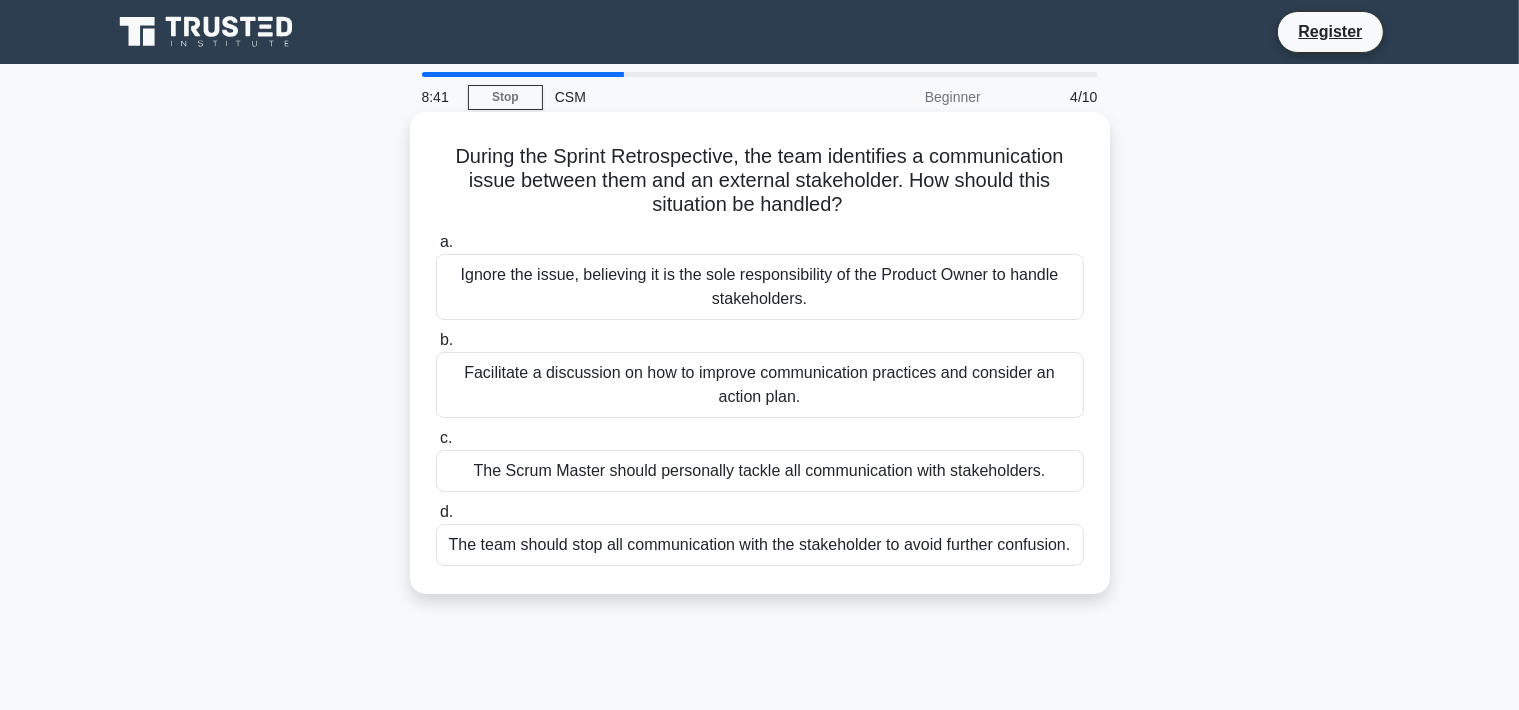 click on "The team should stop all communication with the stakeholder to avoid further confusion." at bounding box center [760, 545] 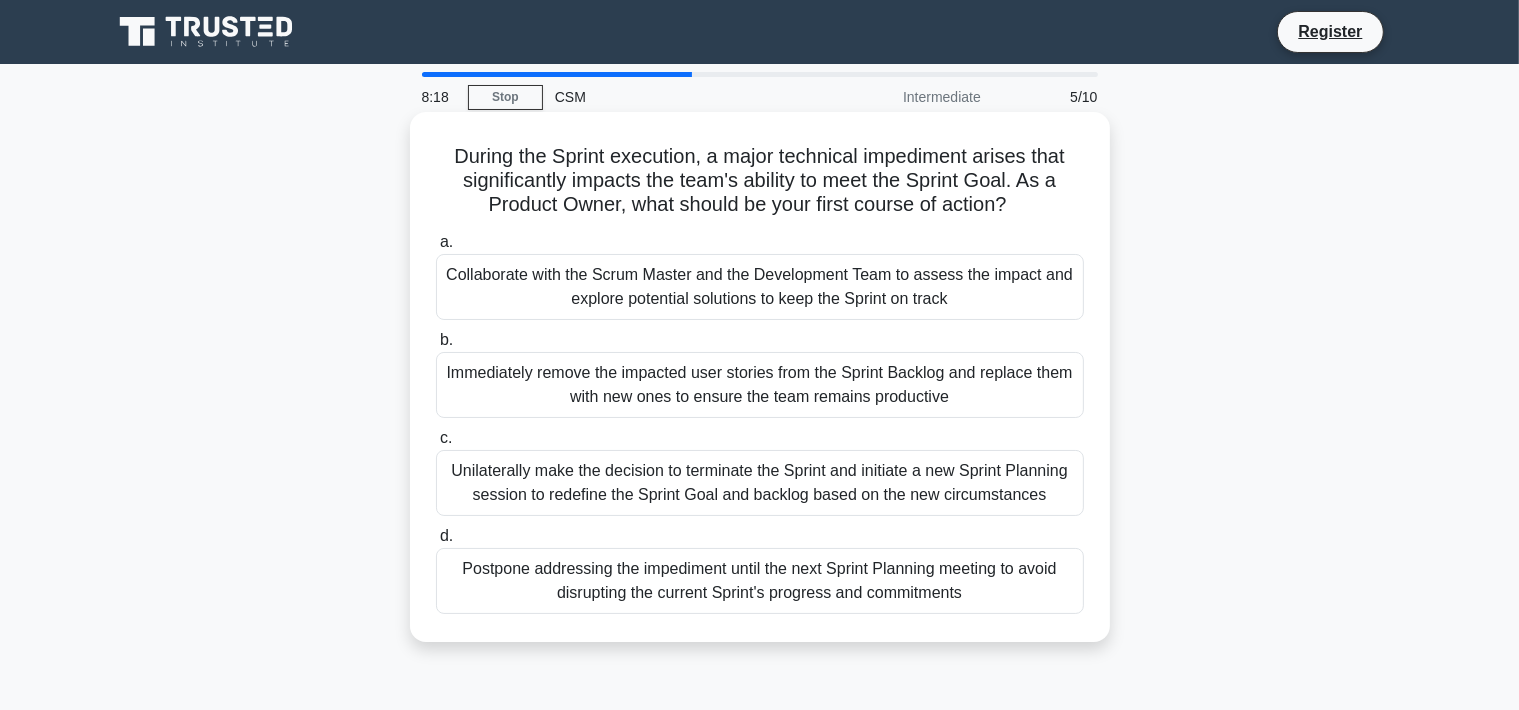 click on "Collaborate with the Scrum Master and the Development Team to assess the impact and explore potential solutions to keep the Sprint on track" at bounding box center [760, 287] 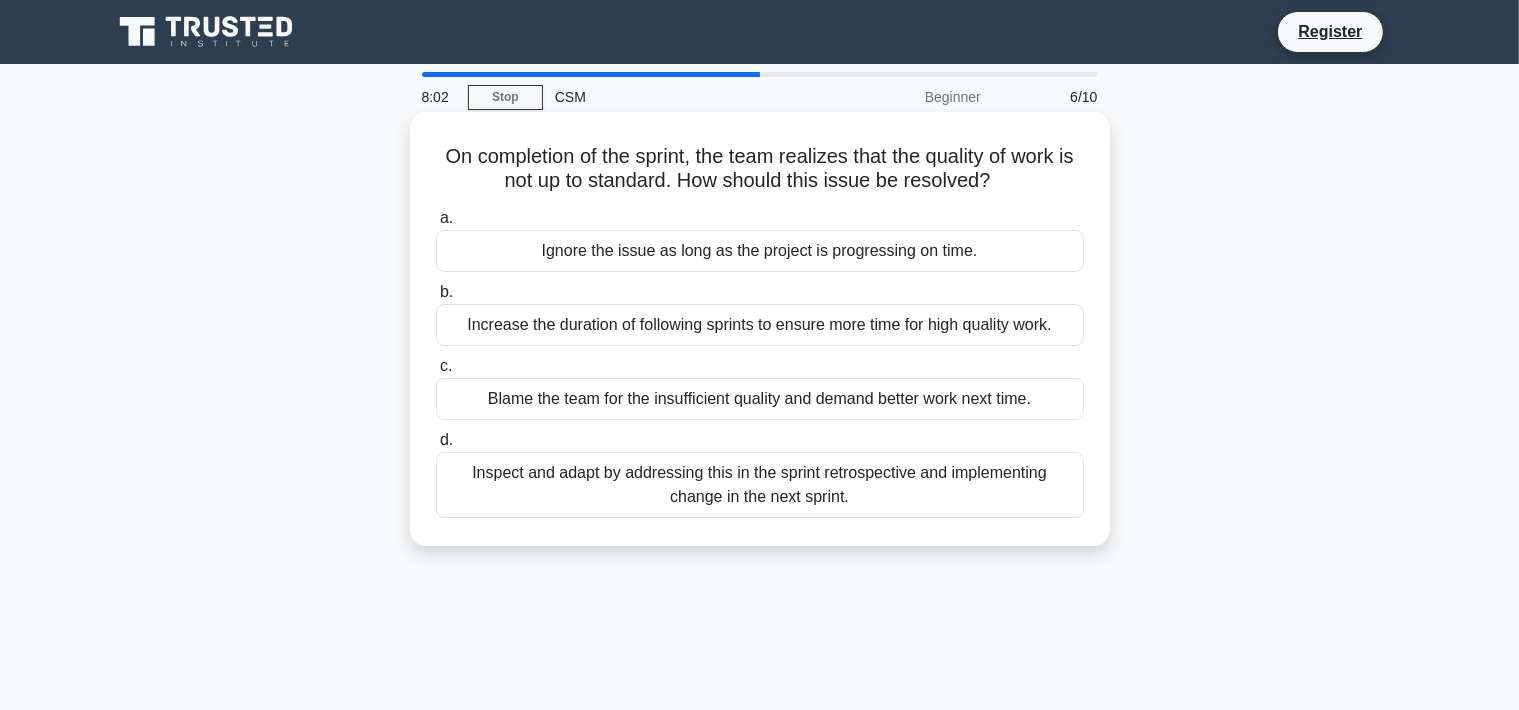 click on "Inspect and adapt by addressing this in the sprint retrospective and implementing change in the next sprint." at bounding box center [760, 485] 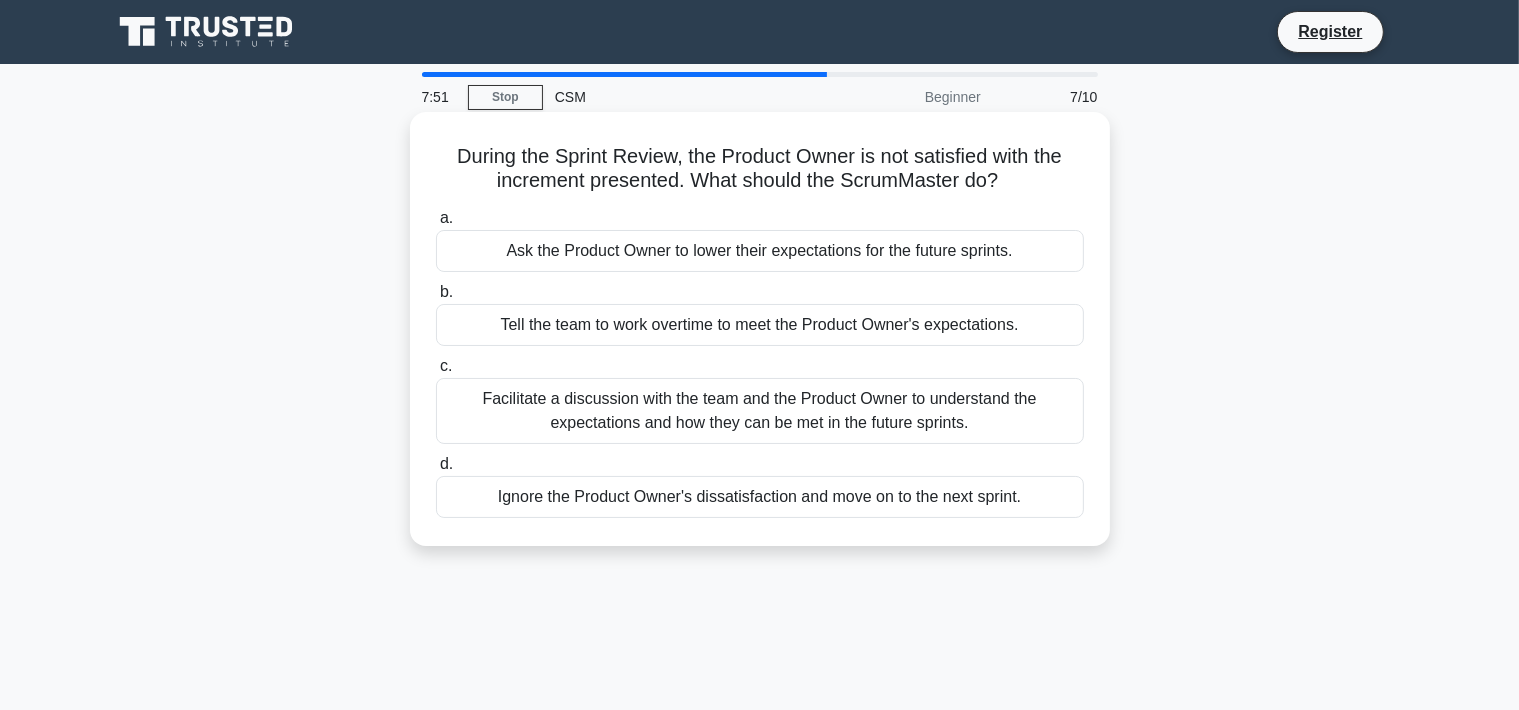 click on "Facilitate a discussion with the team and the Product Owner to understand the expectations and how they can be met in the future sprints." at bounding box center (760, 411) 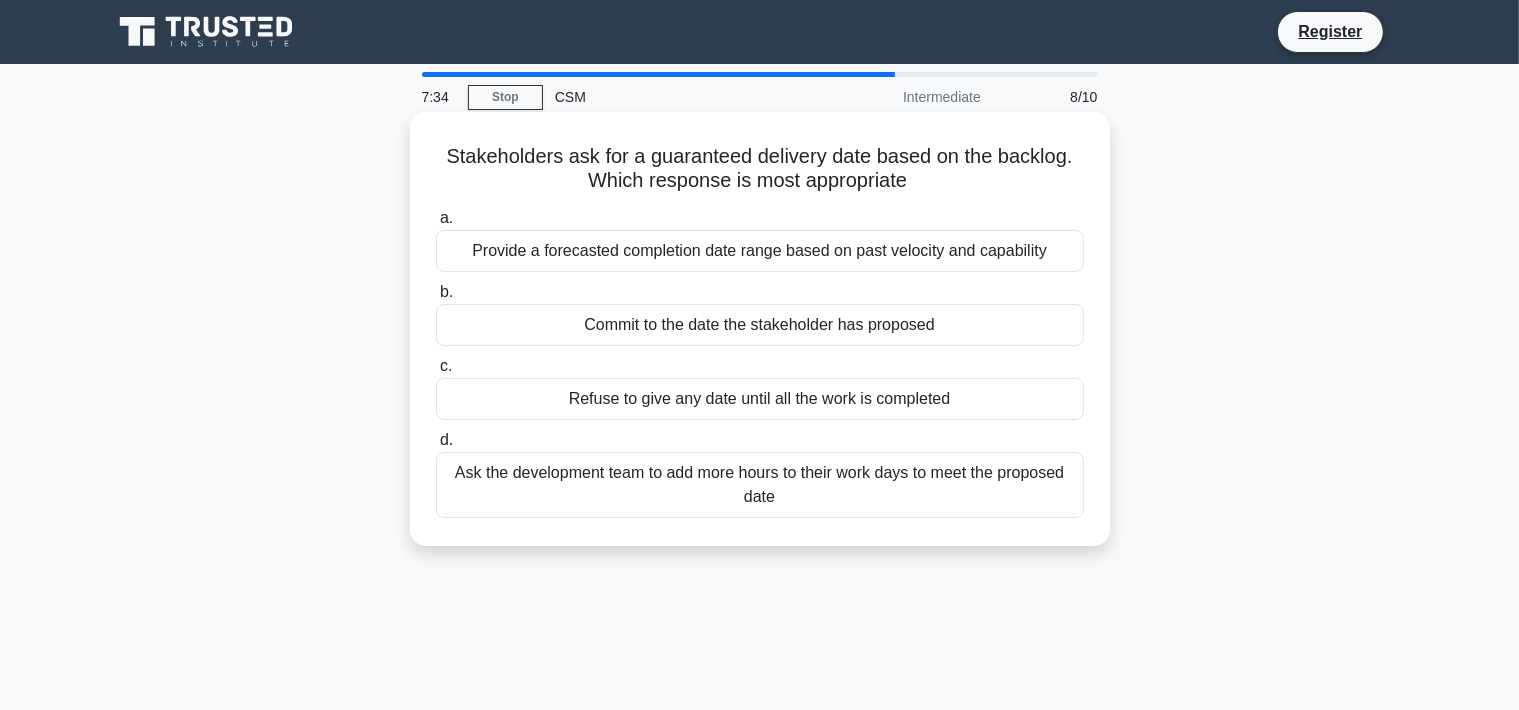 click on "Provide a forecasted completion date range based on past velocity and capability" at bounding box center (760, 251) 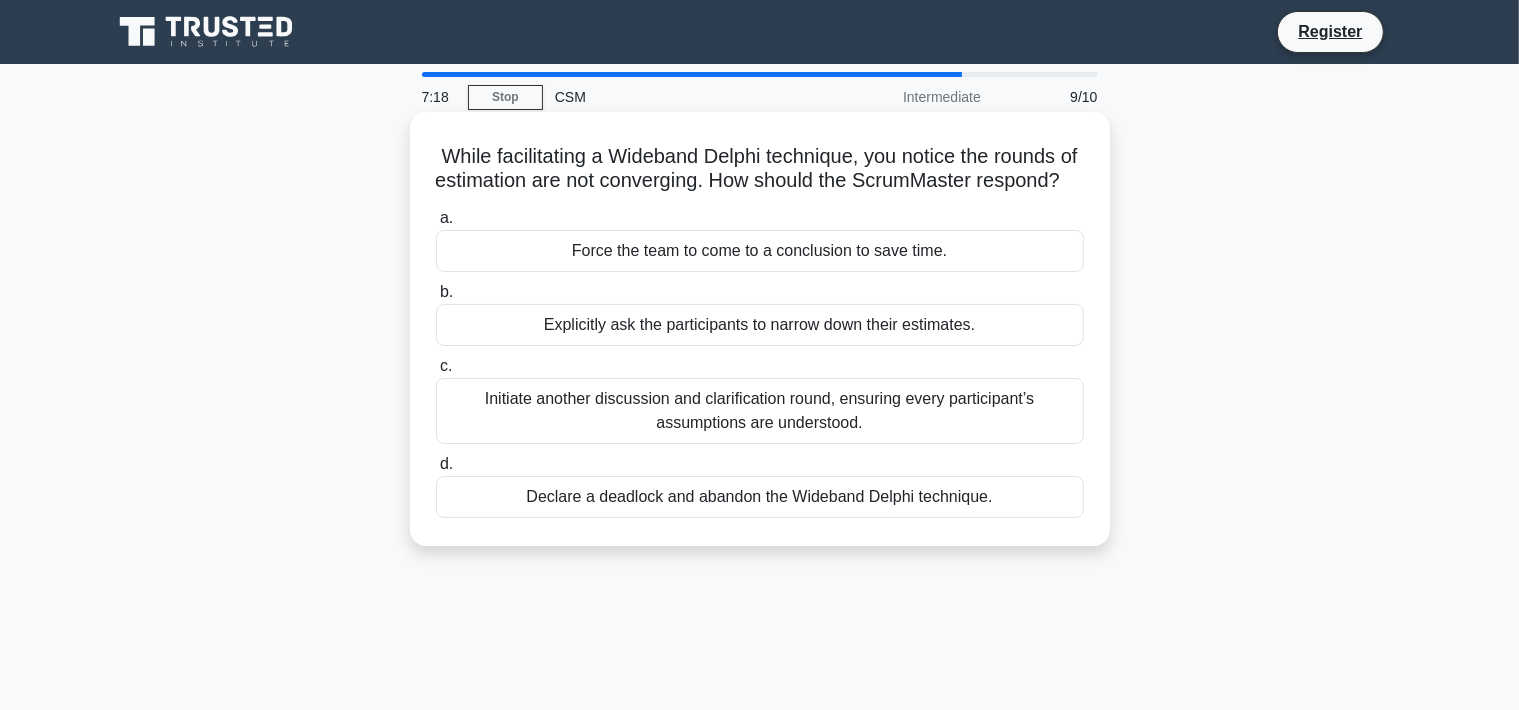 click on "Initiate another discussion and clarification round, ensuring every participant’s assumptions are understood." at bounding box center [760, 411] 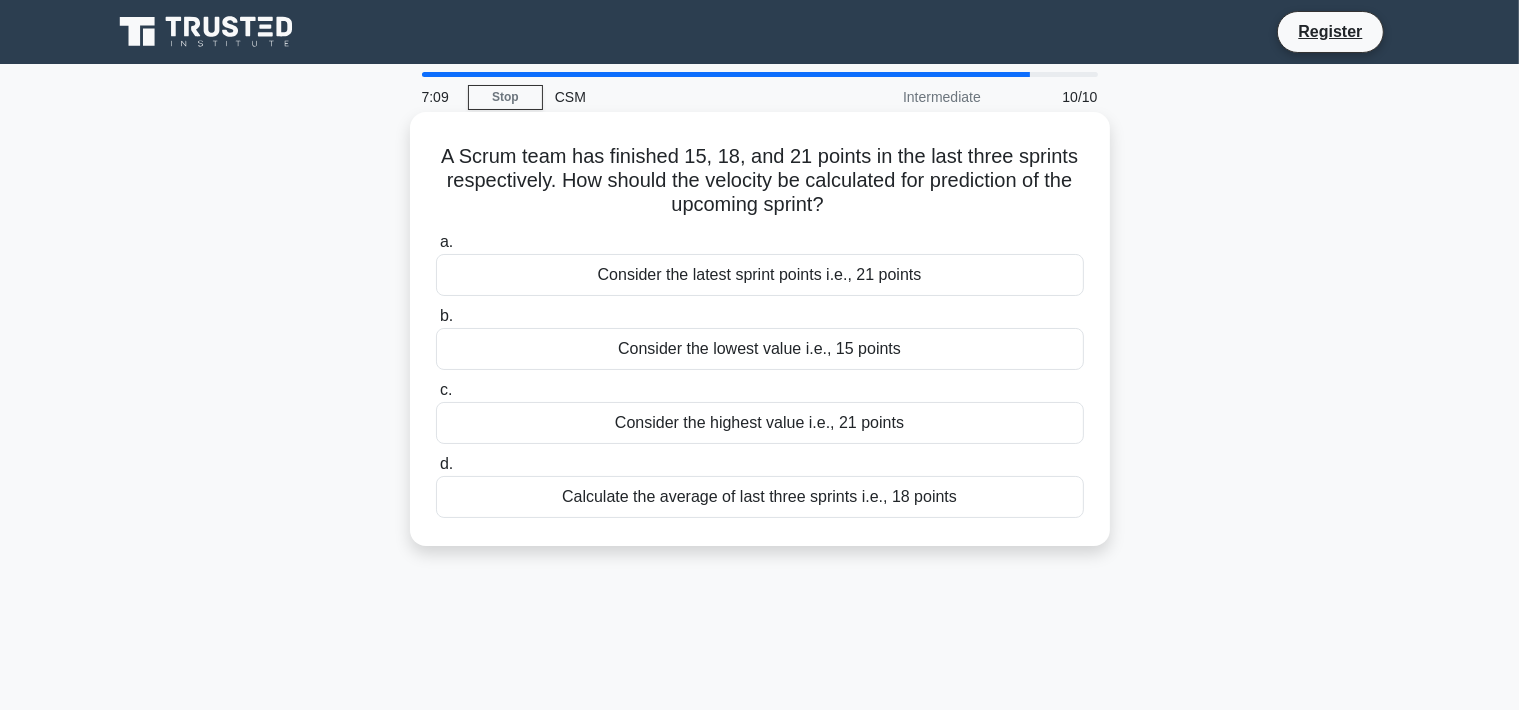 click on "Calculate the average of last three sprints i.e., [NUMBER] points" at bounding box center [760, 497] 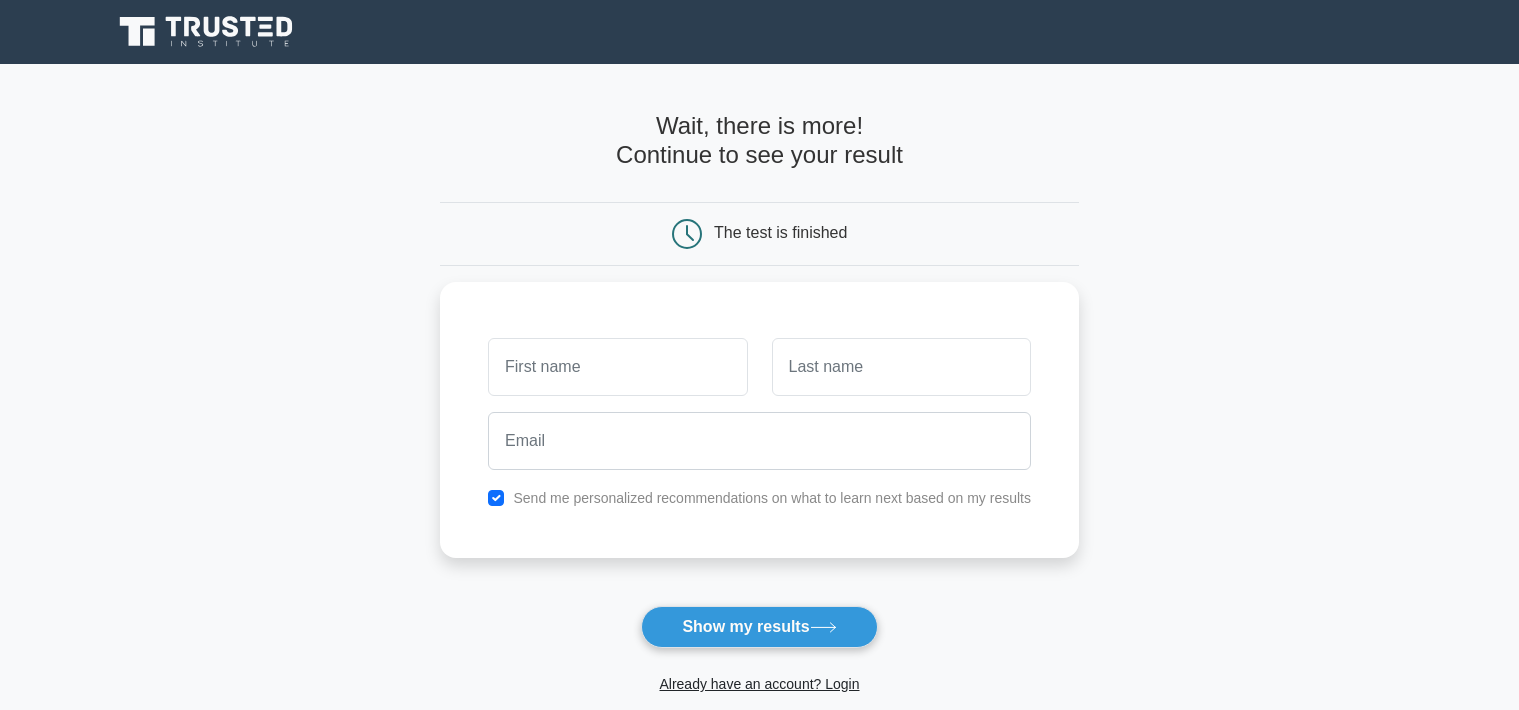 scroll, scrollTop: 211, scrollLeft: 0, axis: vertical 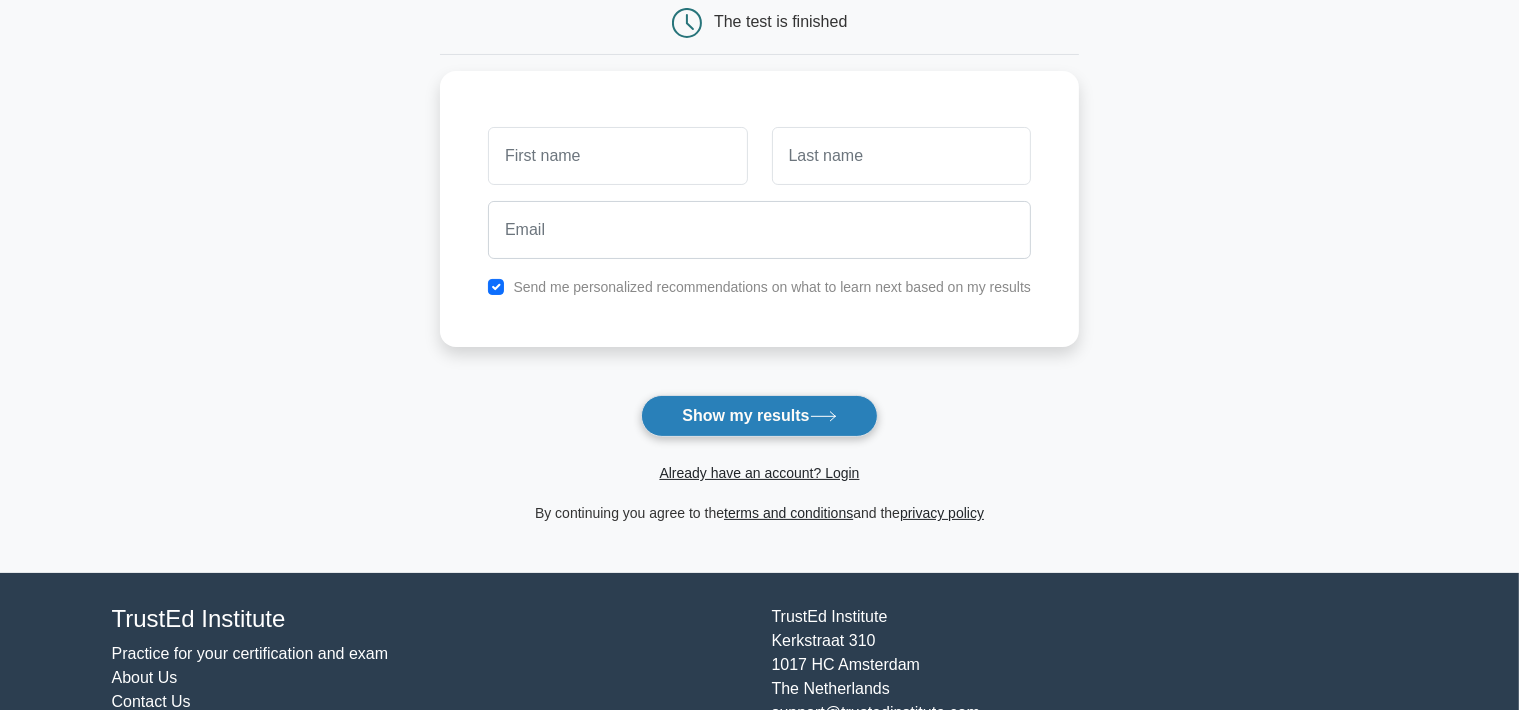 click on "Show my results" at bounding box center [759, 416] 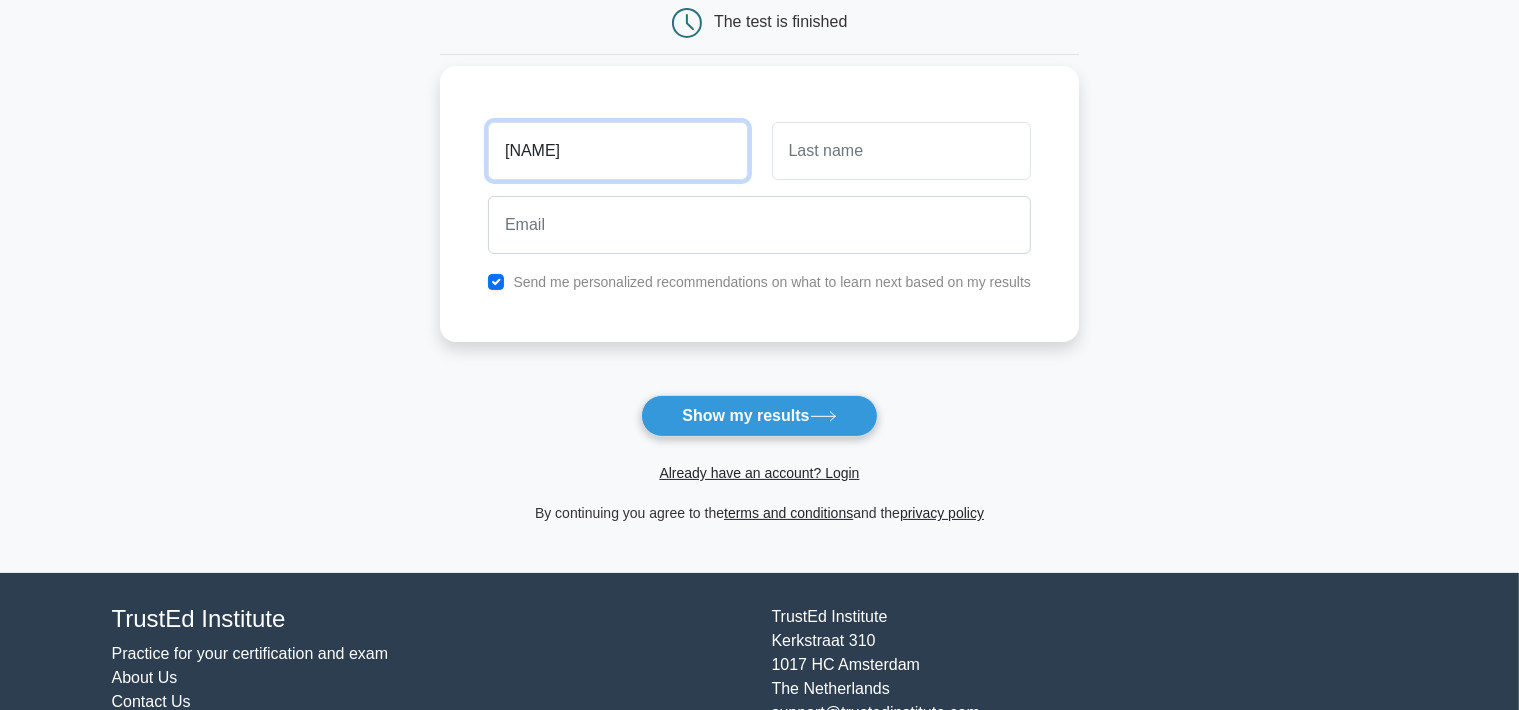 type on "Subramanian" 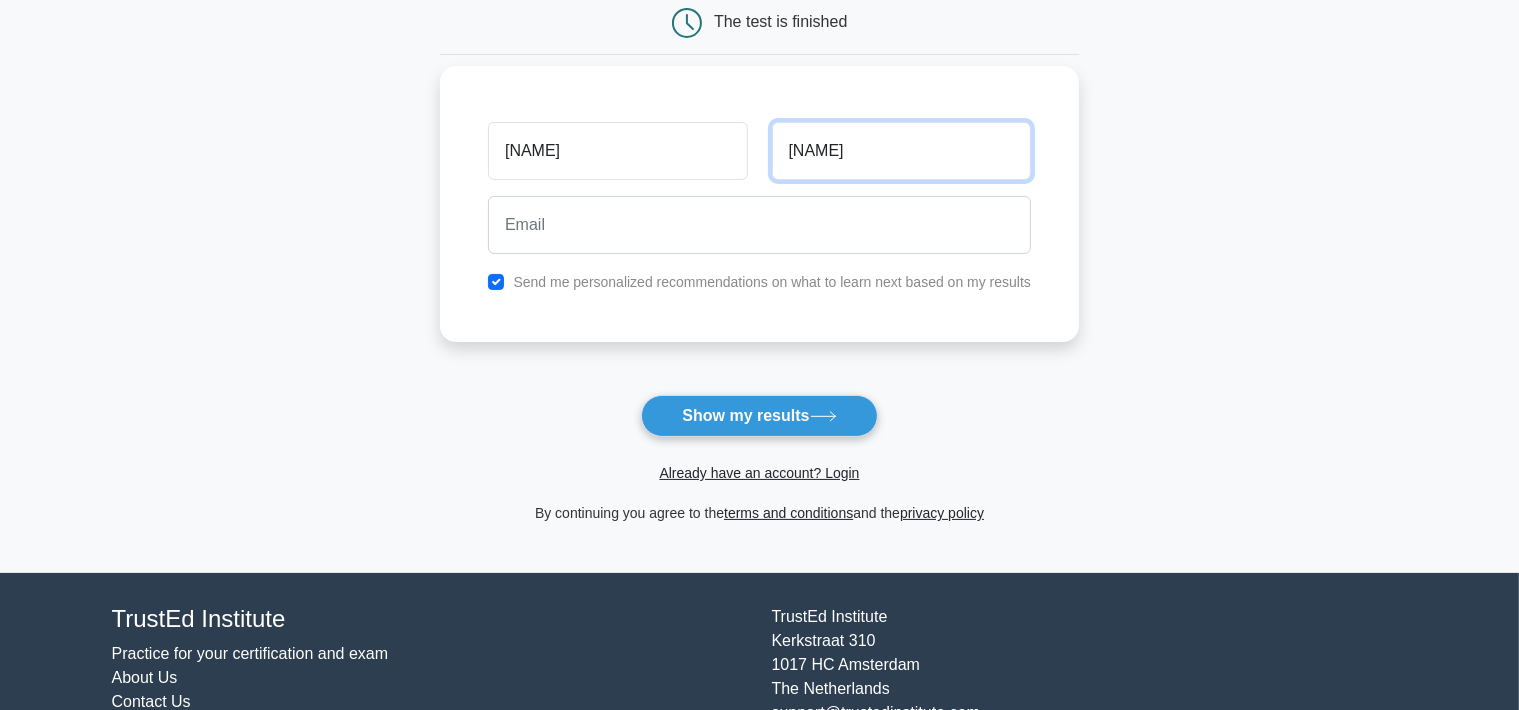 type on "Natarajan" 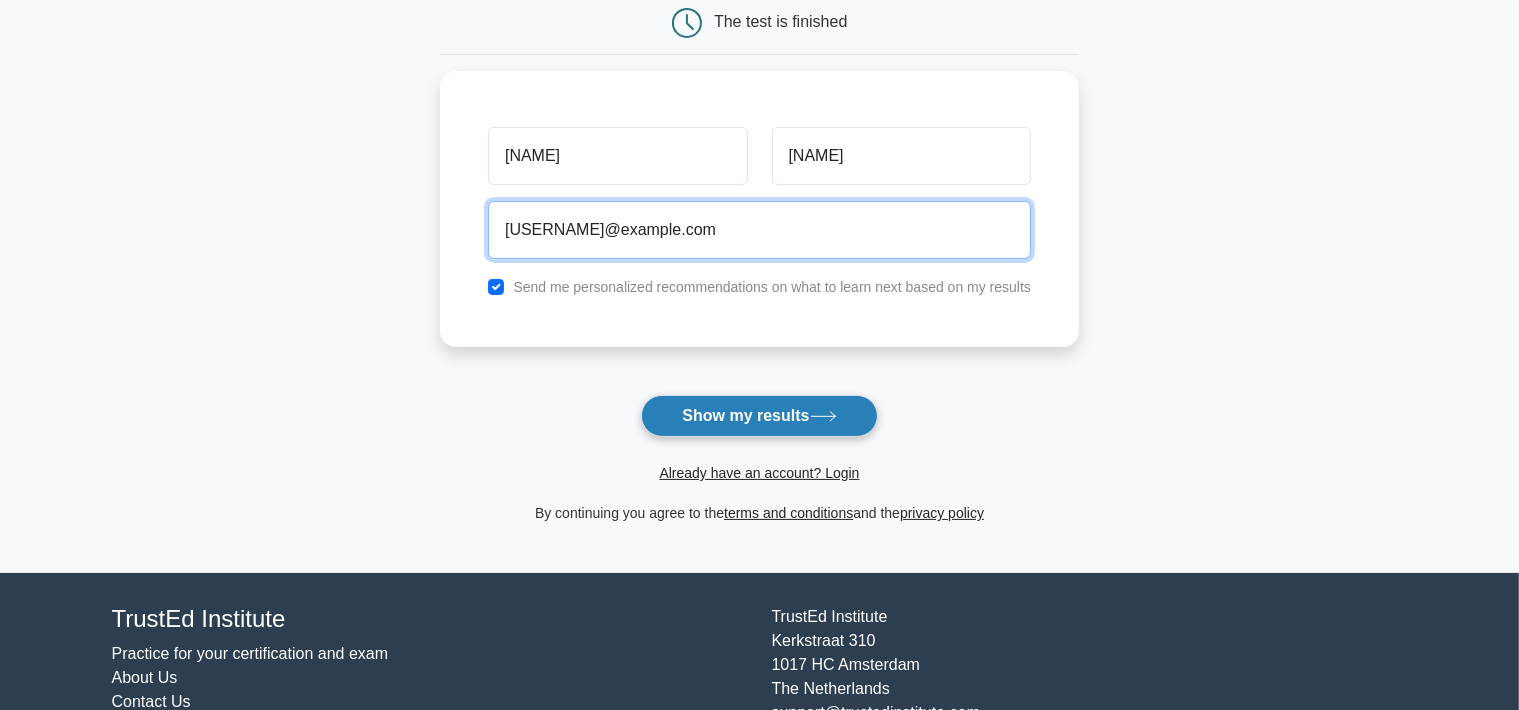 type on "archsuby@gmail.com" 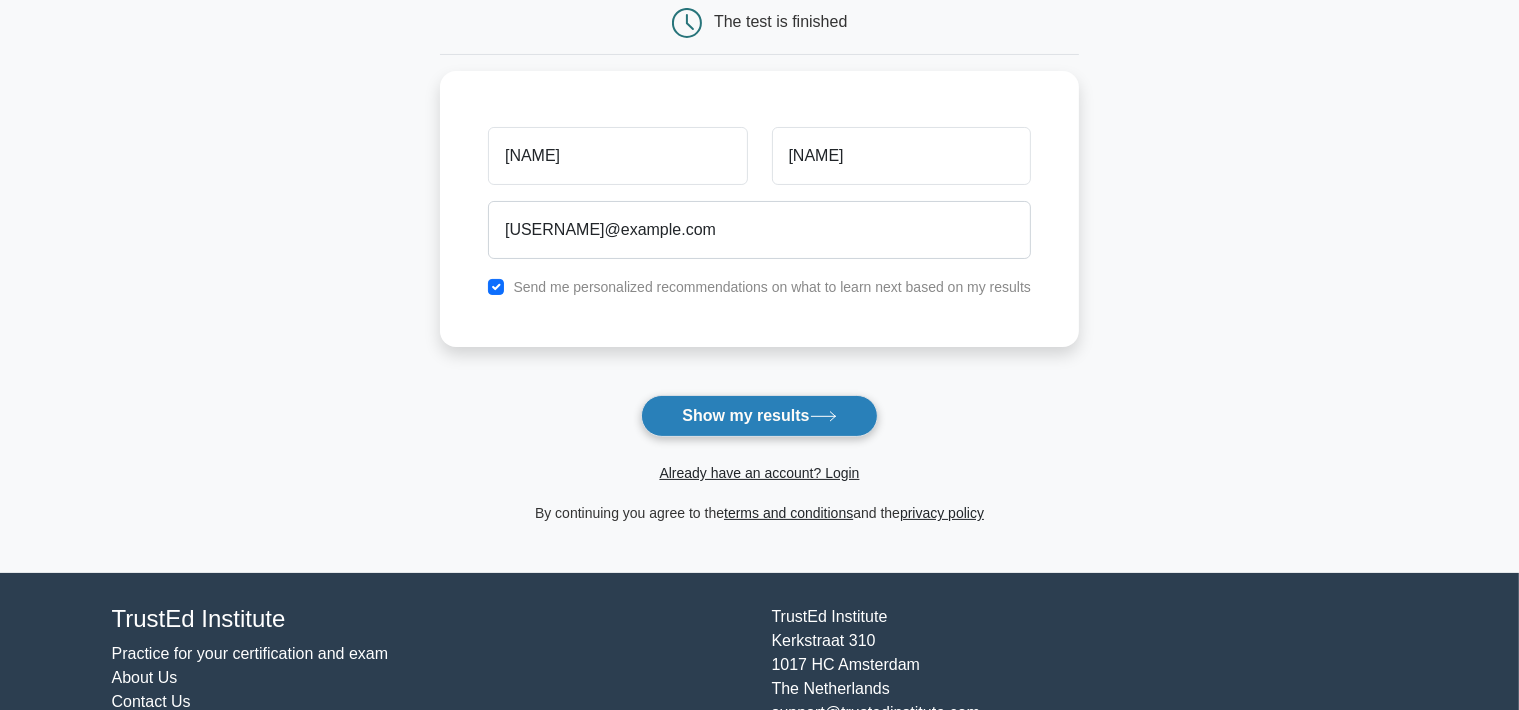click 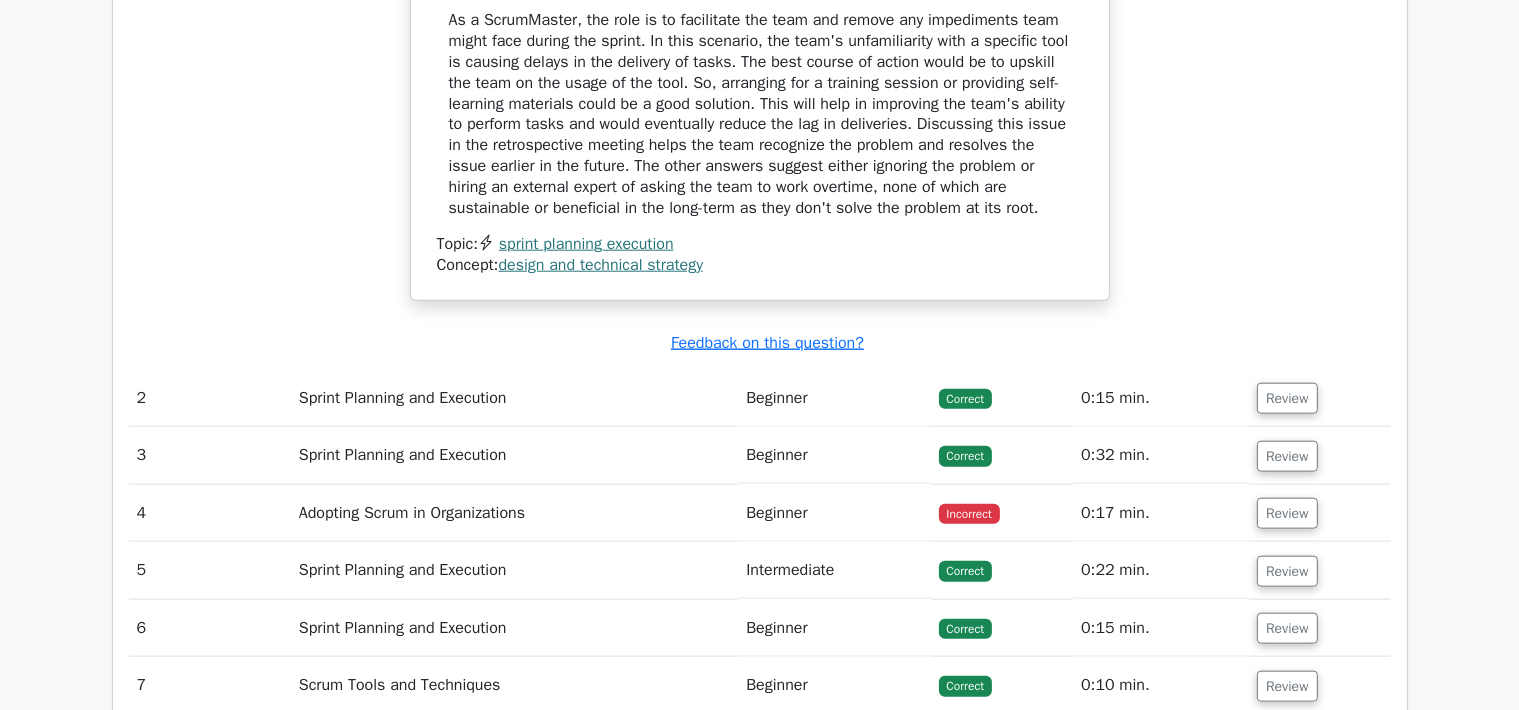scroll, scrollTop: 2112, scrollLeft: 0, axis: vertical 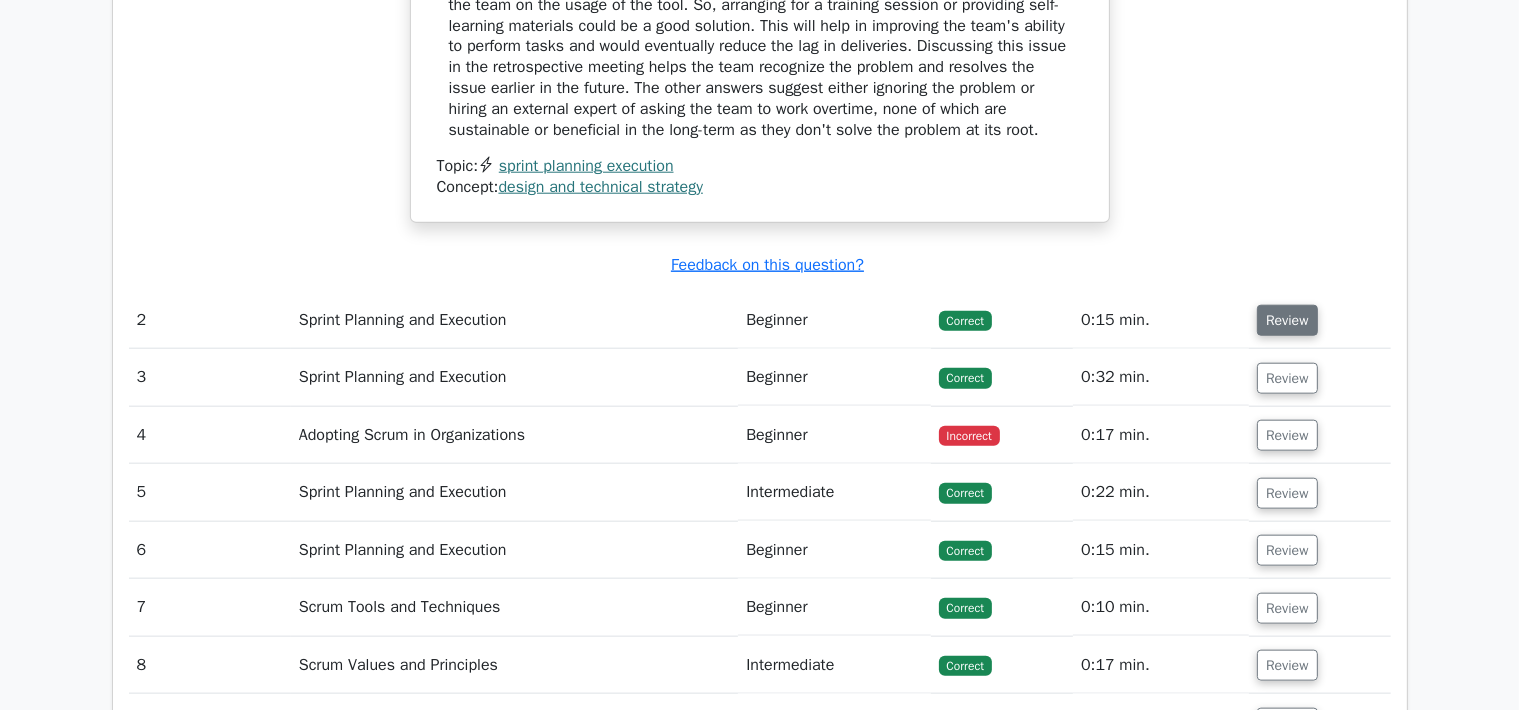 click on "Review" at bounding box center [1287, 320] 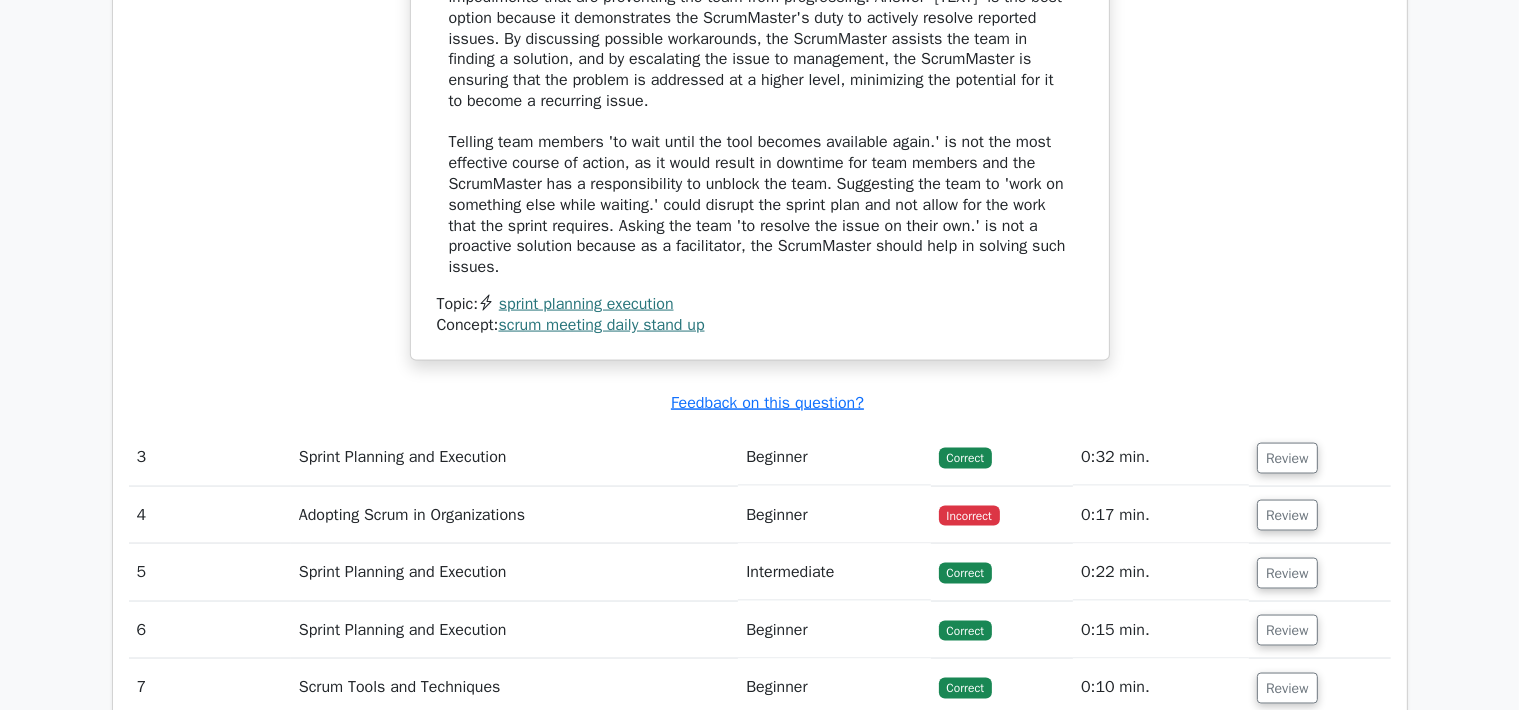 scroll, scrollTop: 3168, scrollLeft: 0, axis: vertical 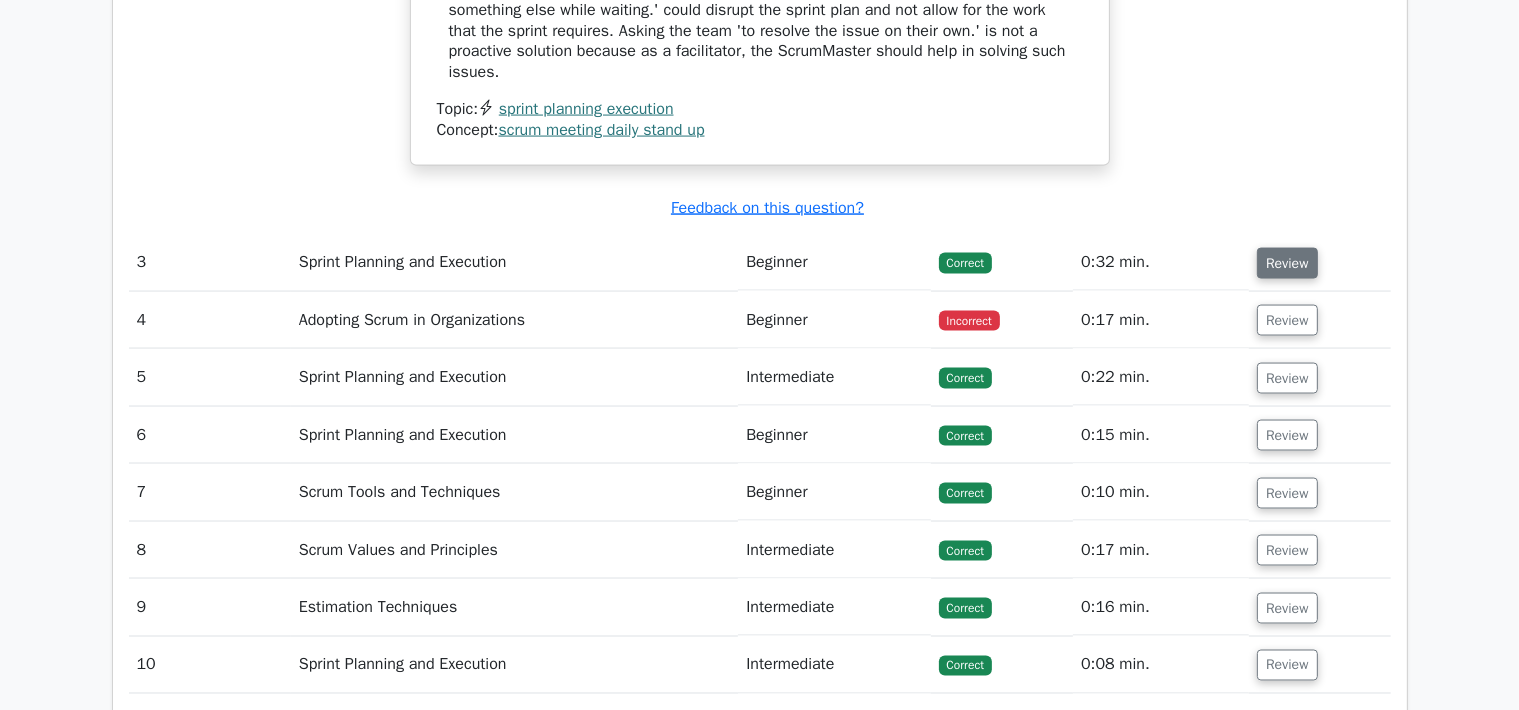 click on "Review" at bounding box center [1287, 263] 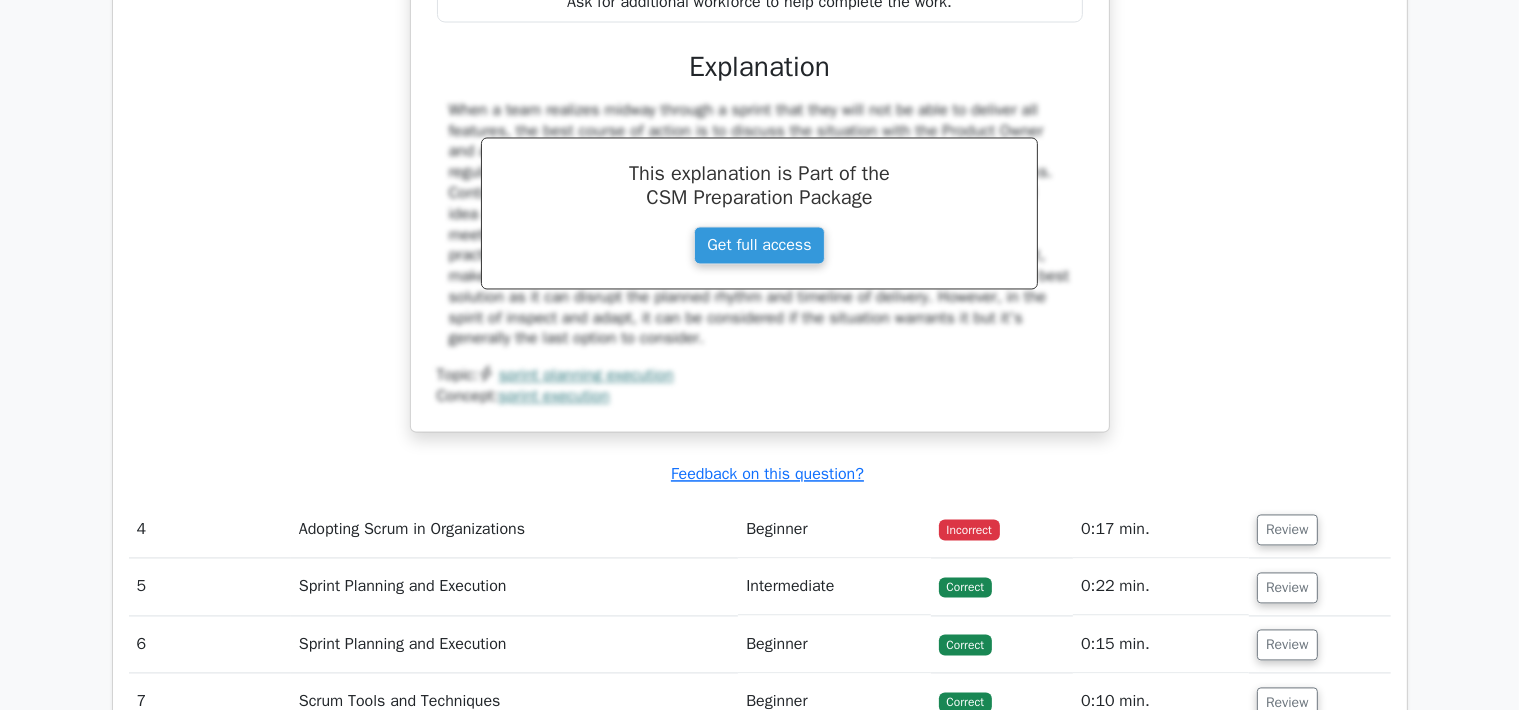 scroll, scrollTop: 4012, scrollLeft: 0, axis: vertical 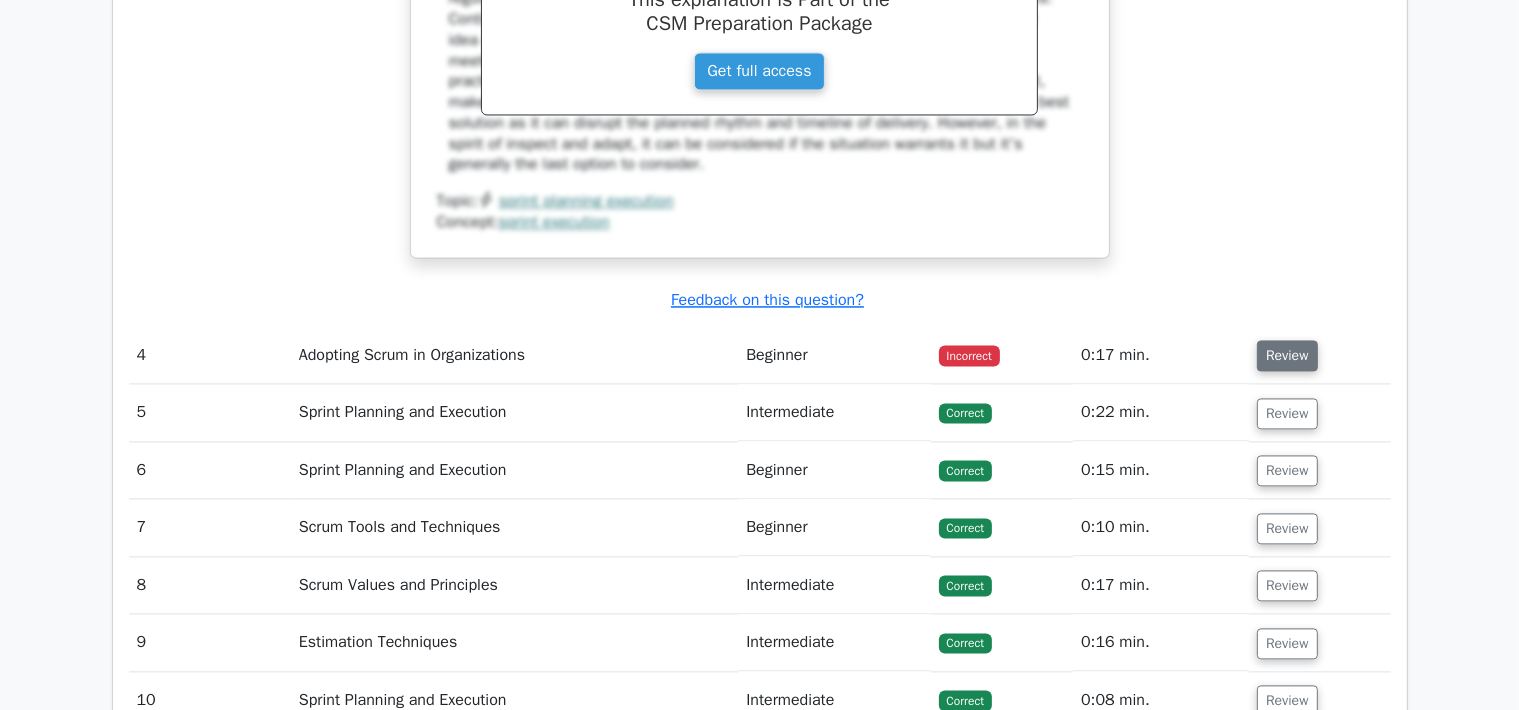 click on "Review" at bounding box center (1287, 355) 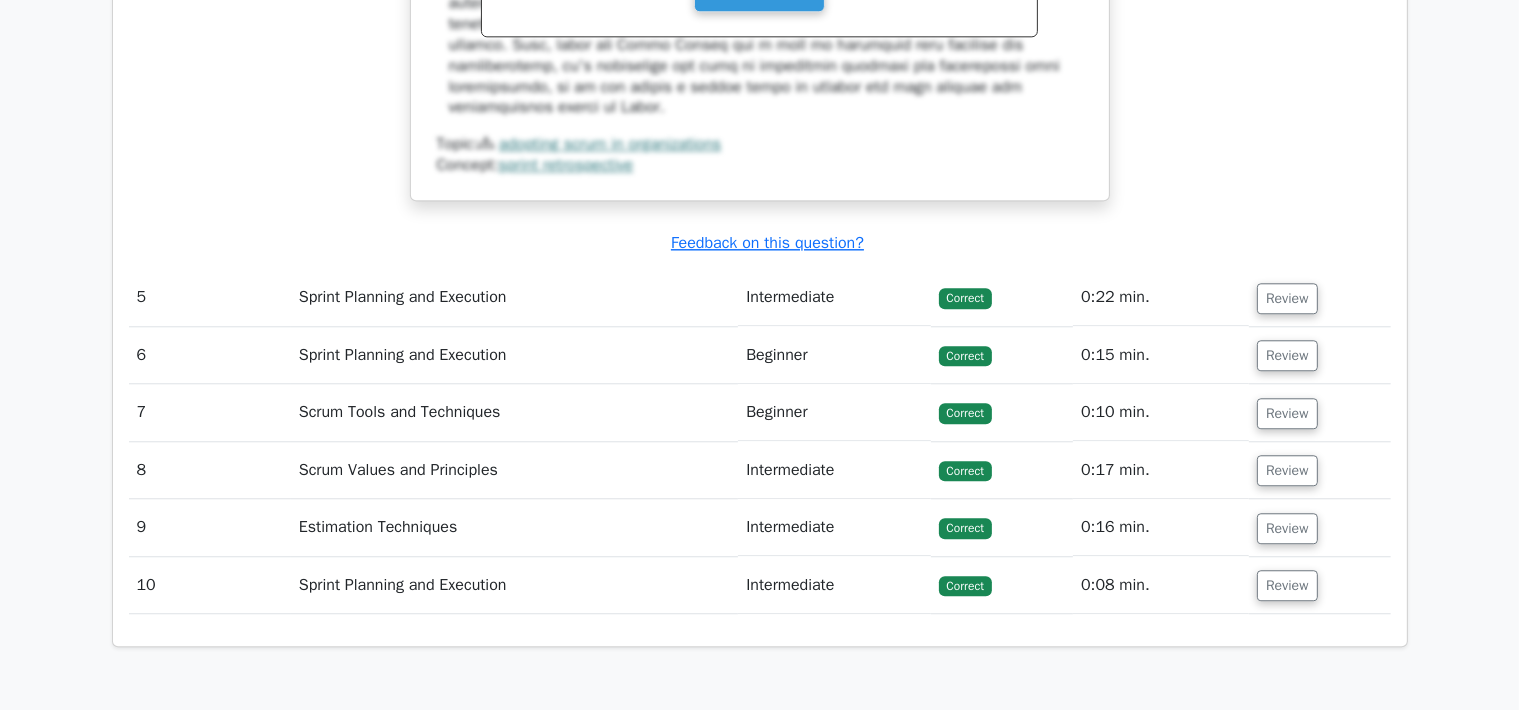 scroll, scrollTop: 5174, scrollLeft: 0, axis: vertical 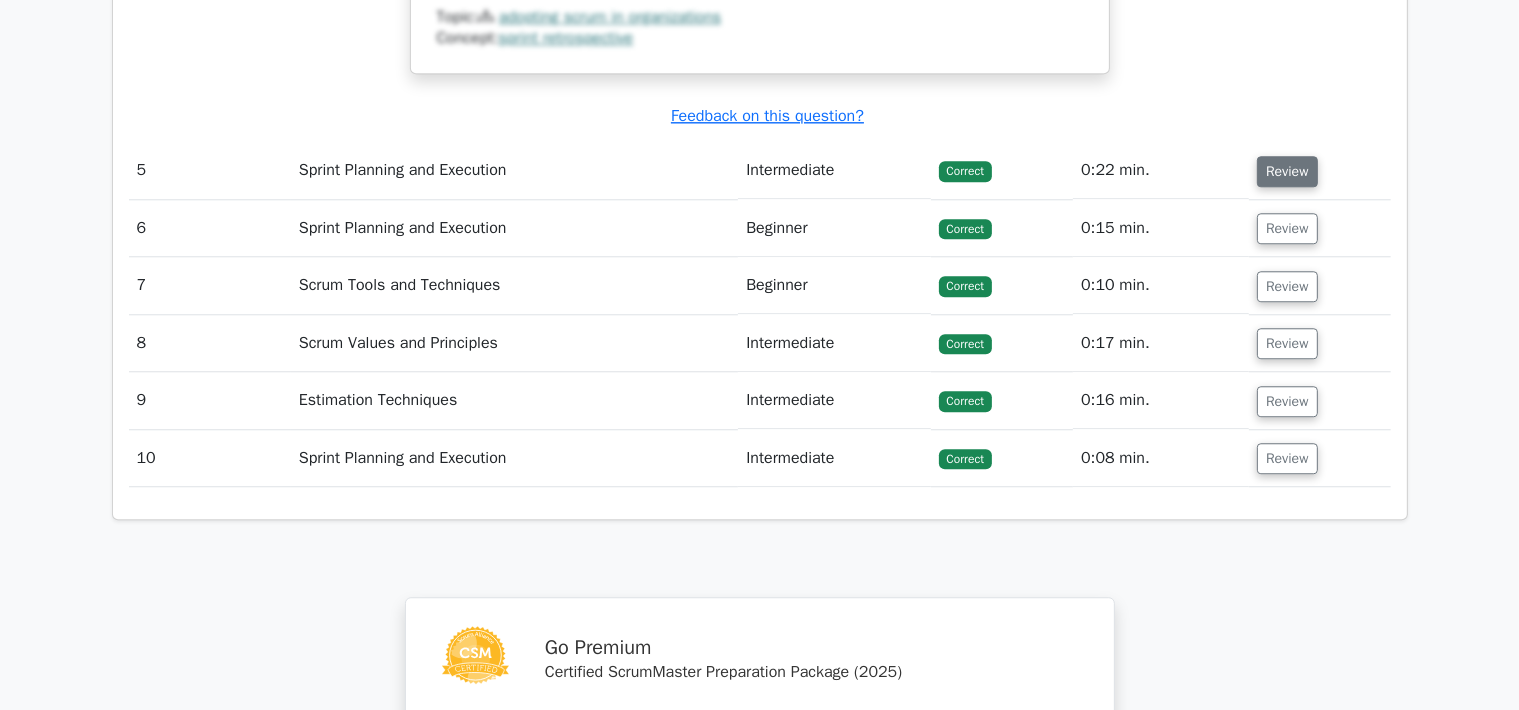 click on "Review" at bounding box center [1287, 171] 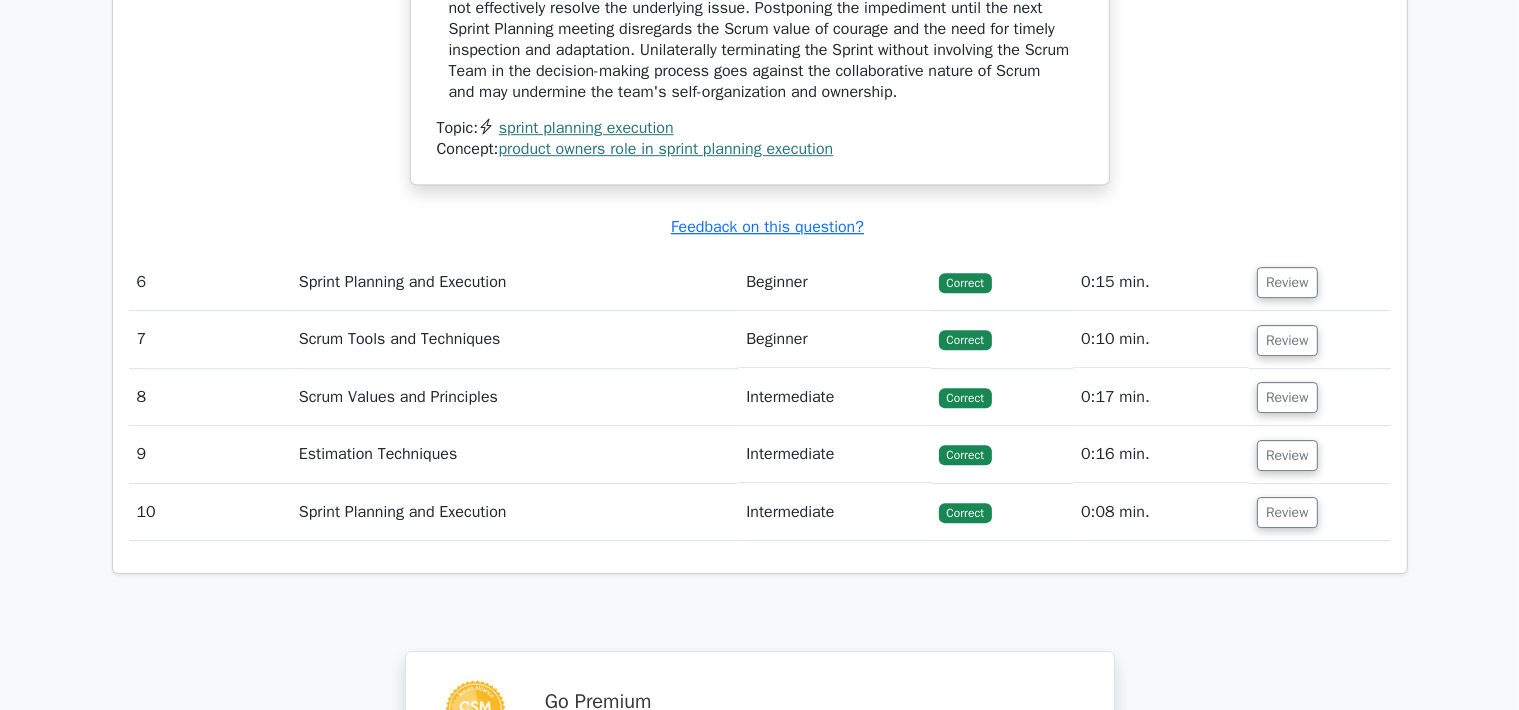 scroll, scrollTop: 6124, scrollLeft: 0, axis: vertical 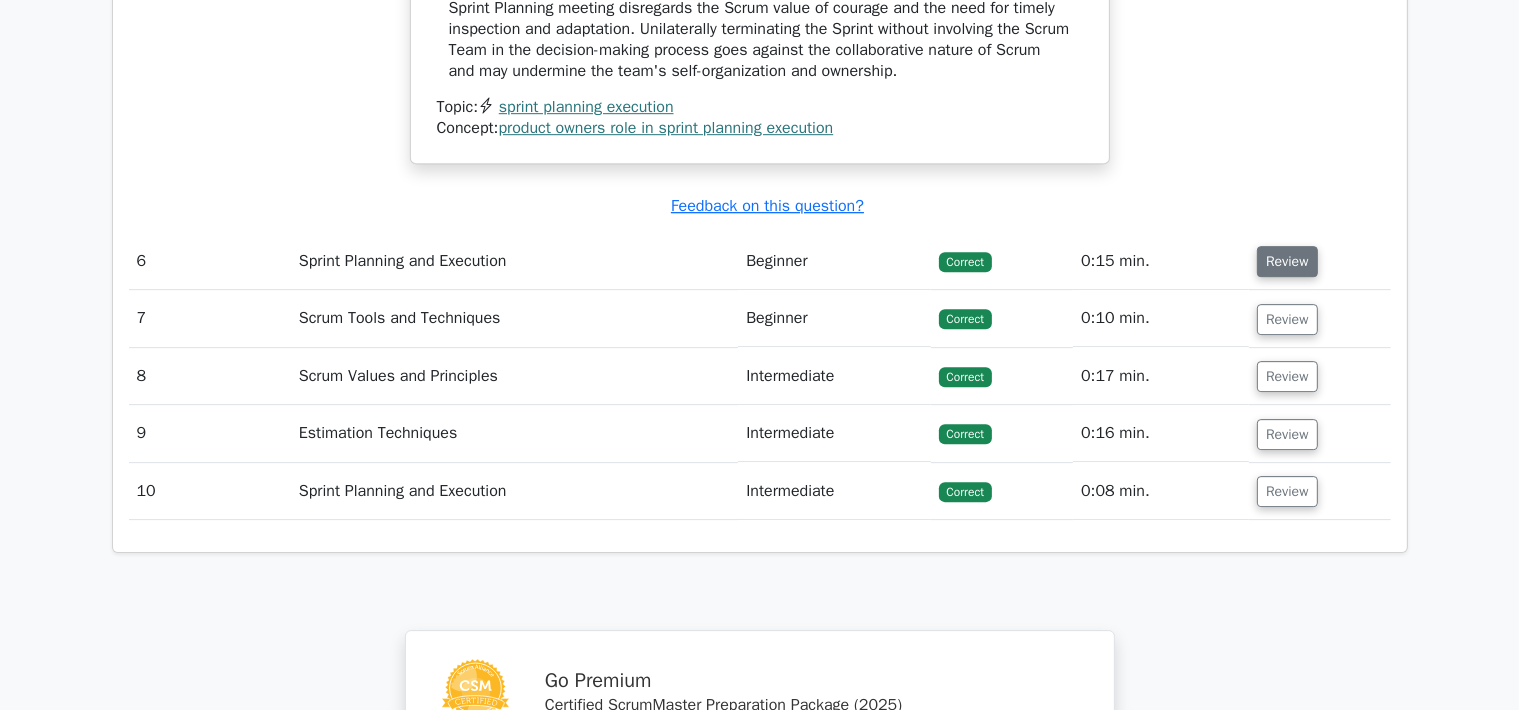 click on "Review" at bounding box center (1287, 261) 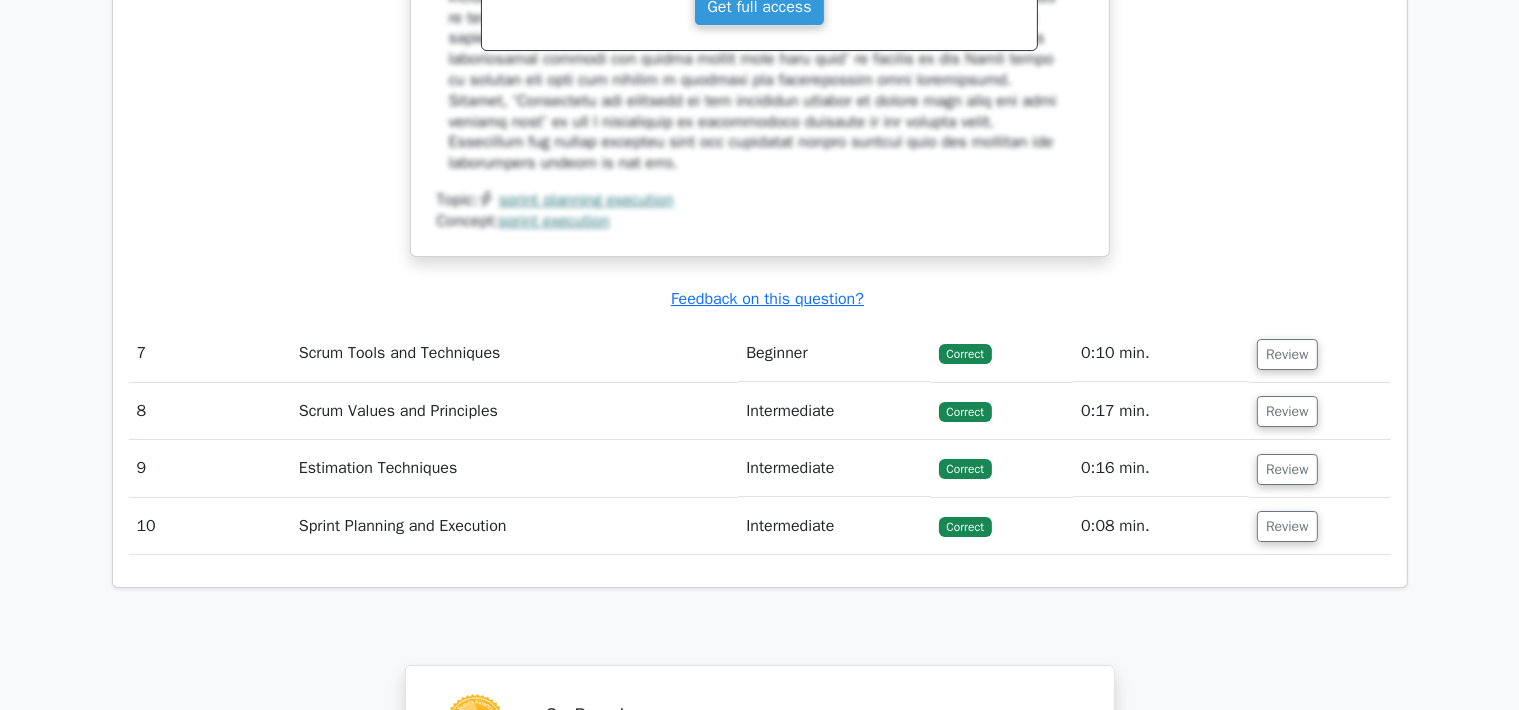 scroll, scrollTop: 7075, scrollLeft: 0, axis: vertical 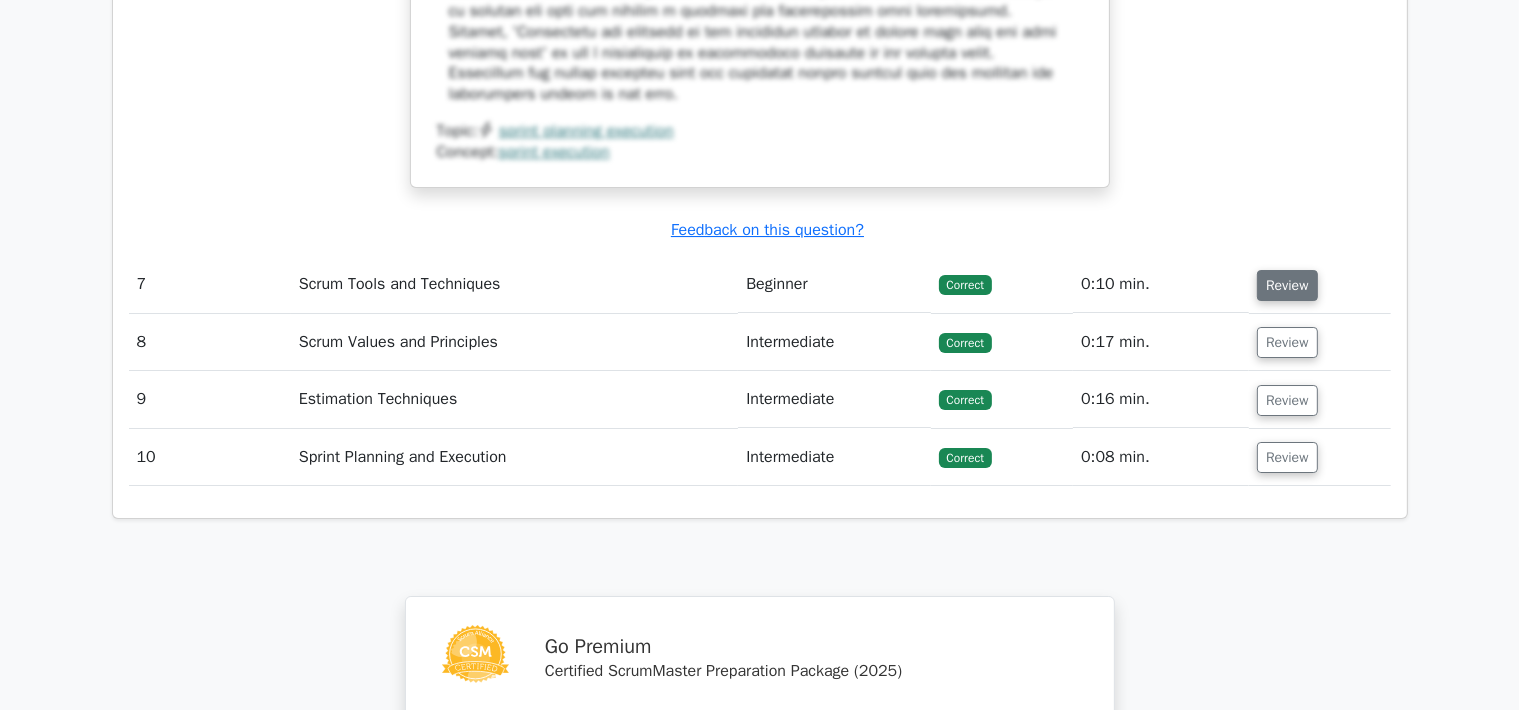 click on "Review" at bounding box center [1287, 285] 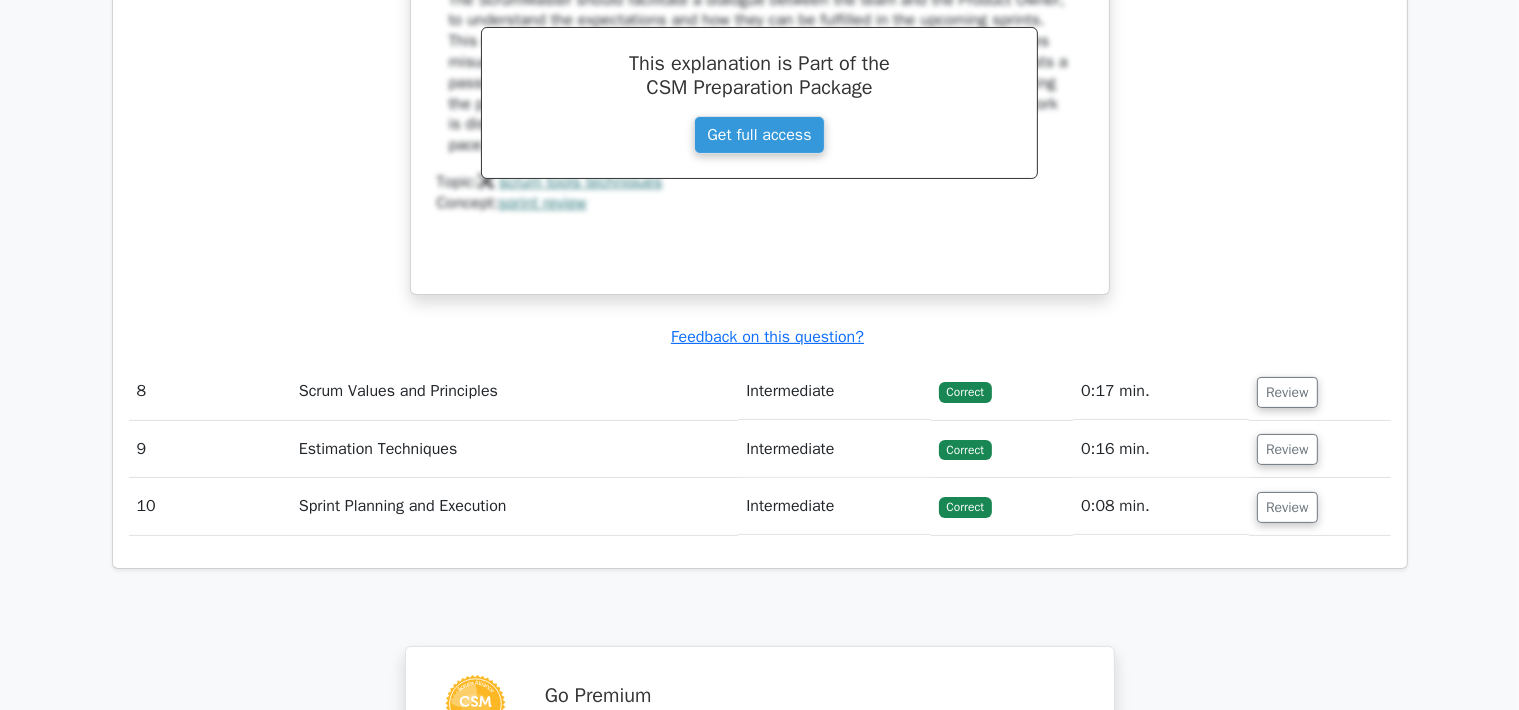 scroll, scrollTop: 7920, scrollLeft: 0, axis: vertical 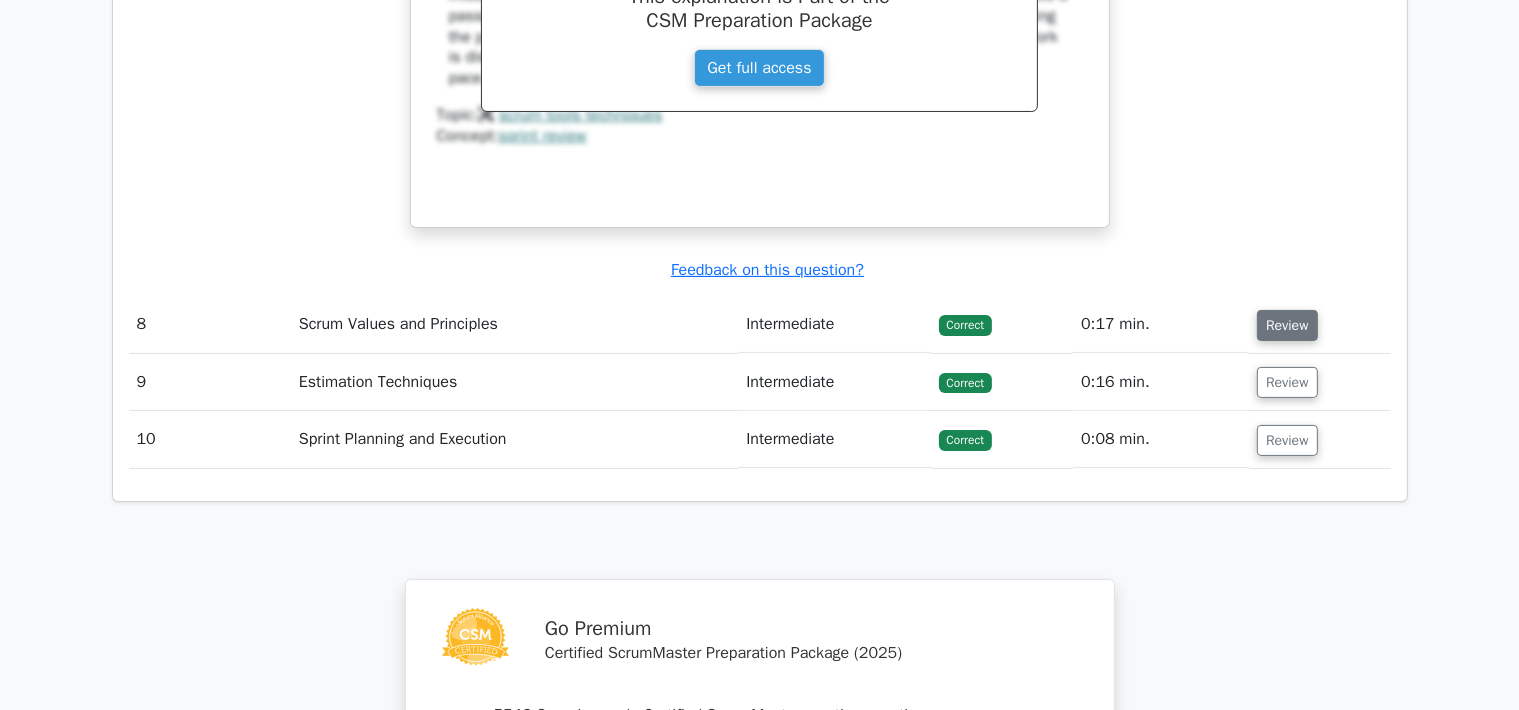 click on "Review" at bounding box center (1287, 325) 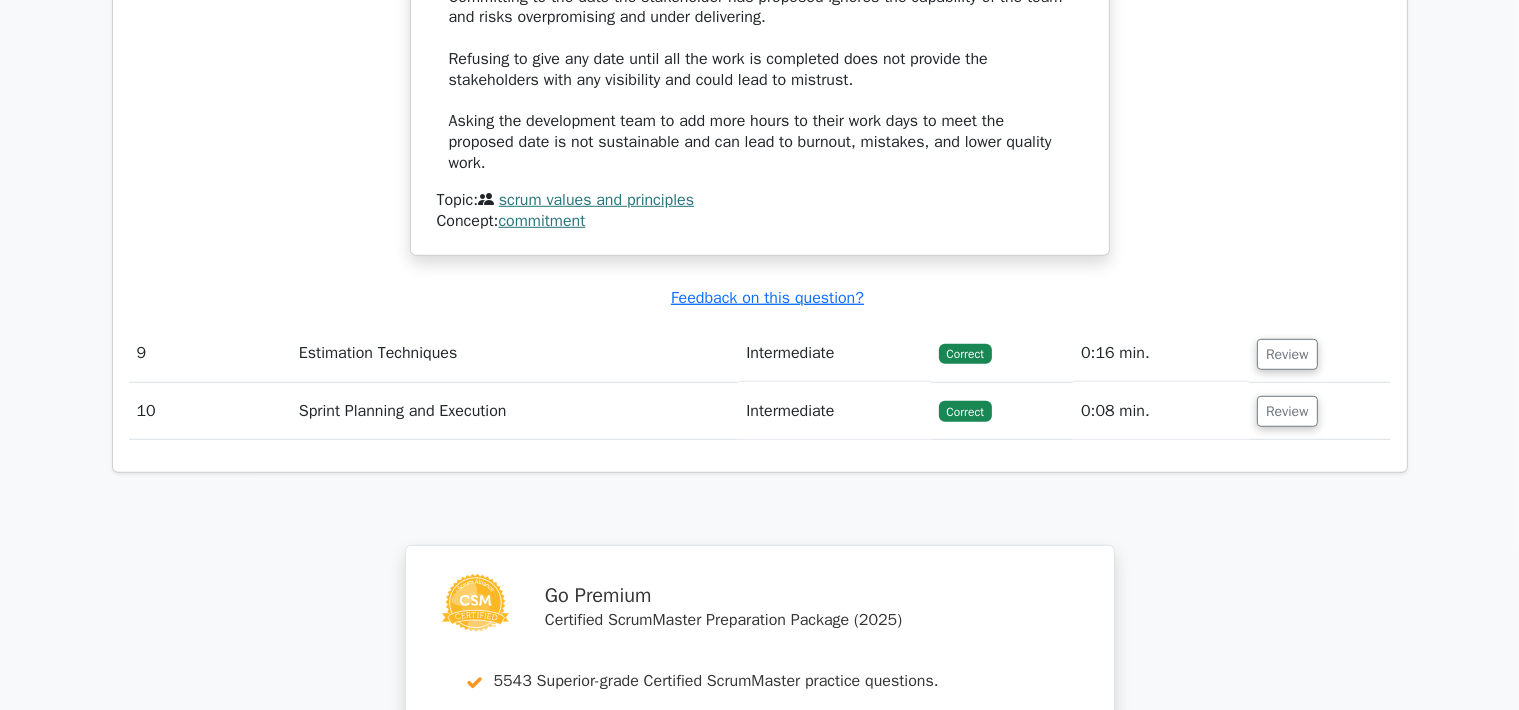 scroll, scrollTop: 8870, scrollLeft: 0, axis: vertical 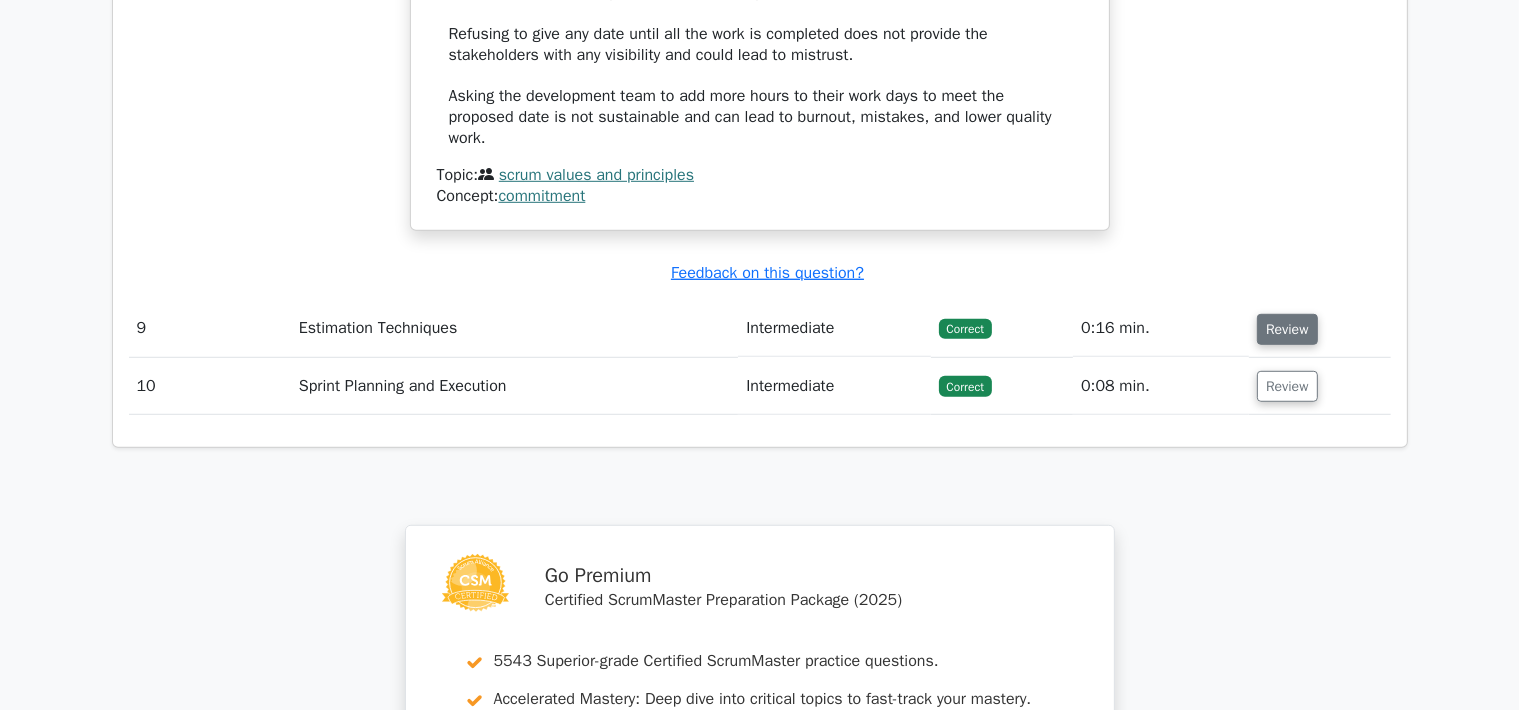 click on "Review" at bounding box center (1287, 329) 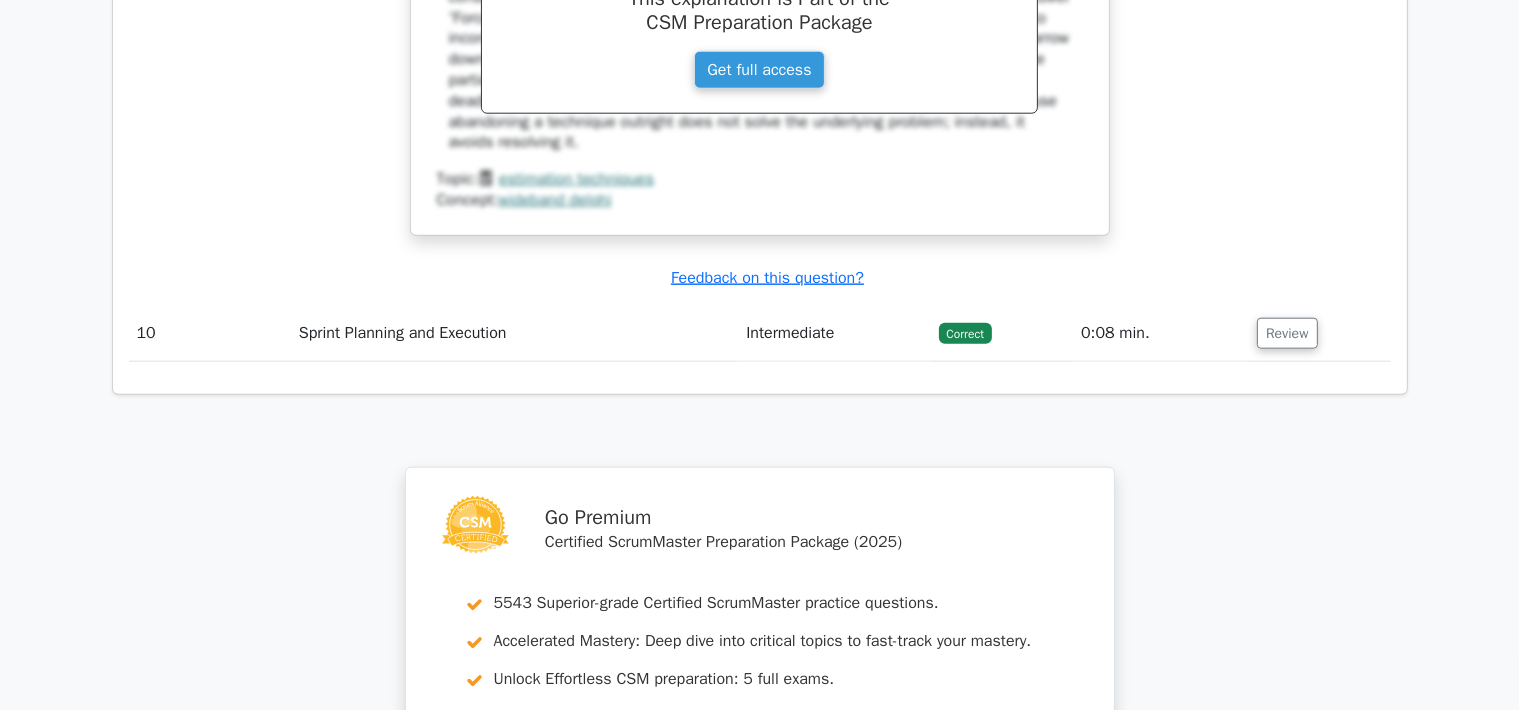 scroll, scrollTop: 9820, scrollLeft: 0, axis: vertical 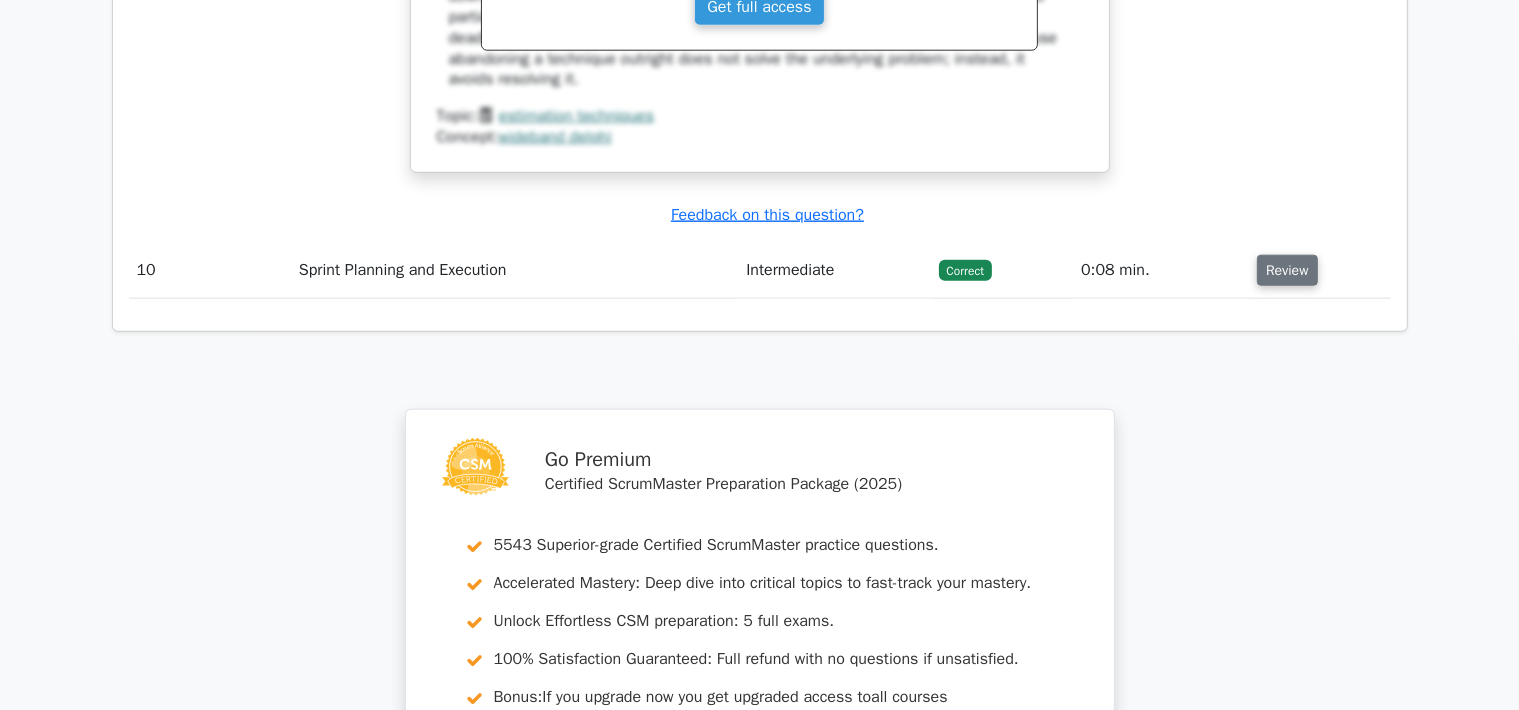 click on "Review" at bounding box center (1287, 270) 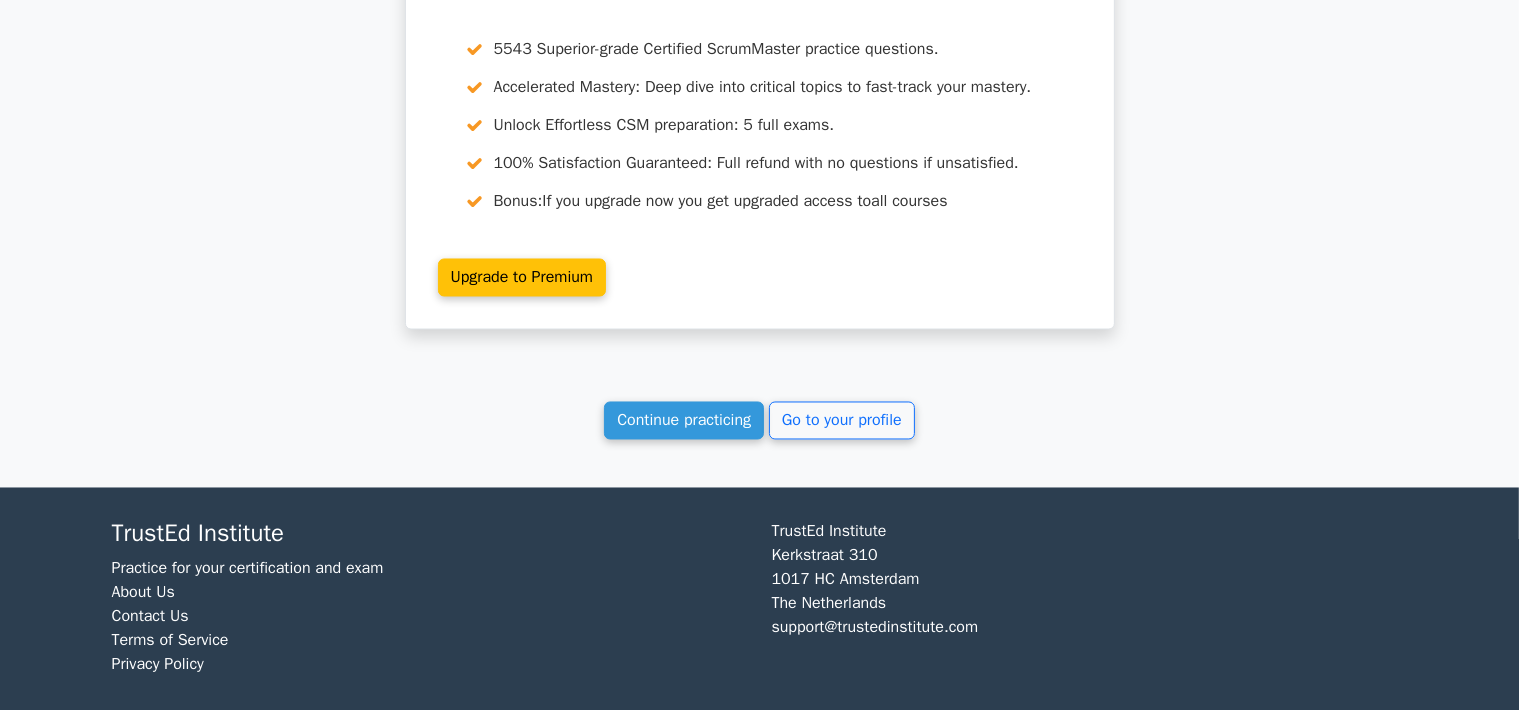 scroll, scrollTop: 11168, scrollLeft: 0, axis: vertical 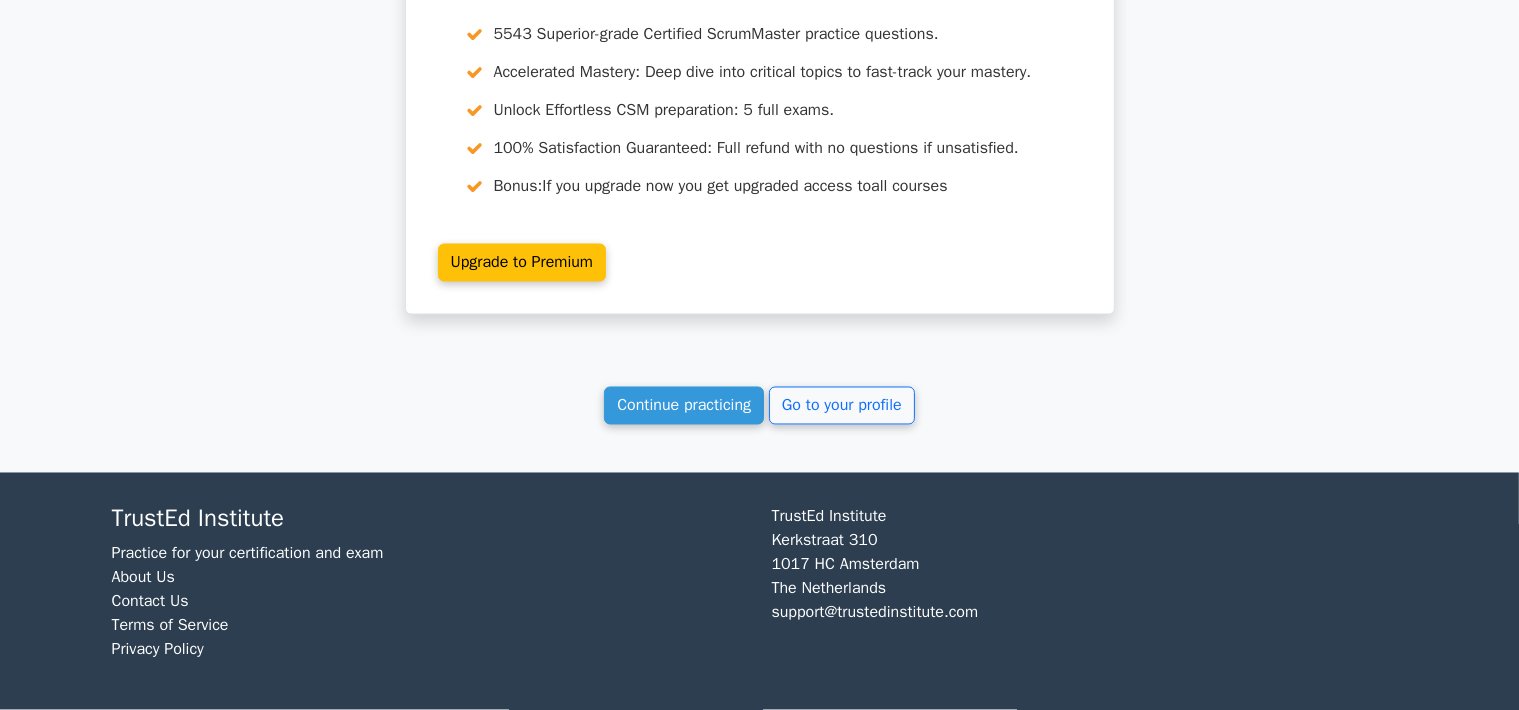 type 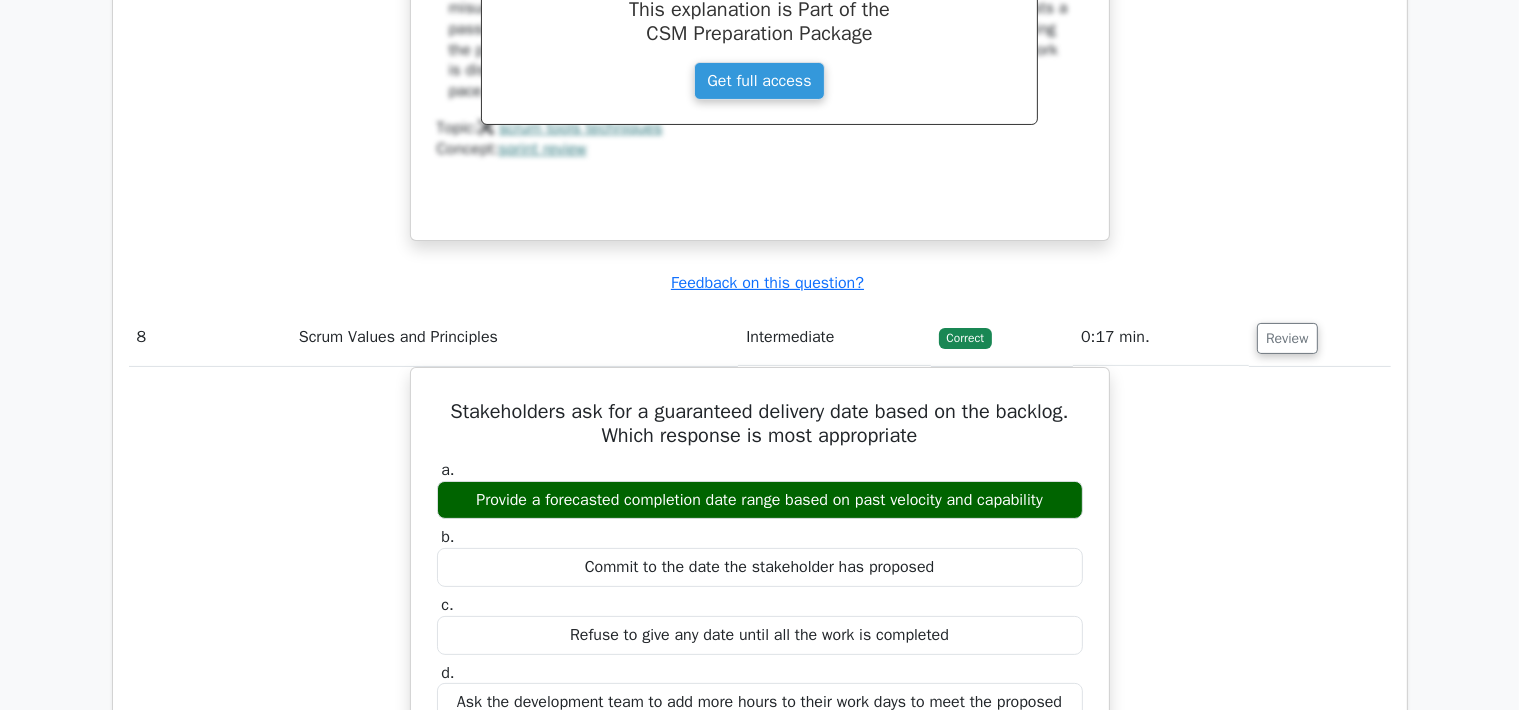 scroll, scrollTop: 7472, scrollLeft: 0, axis: vertical 